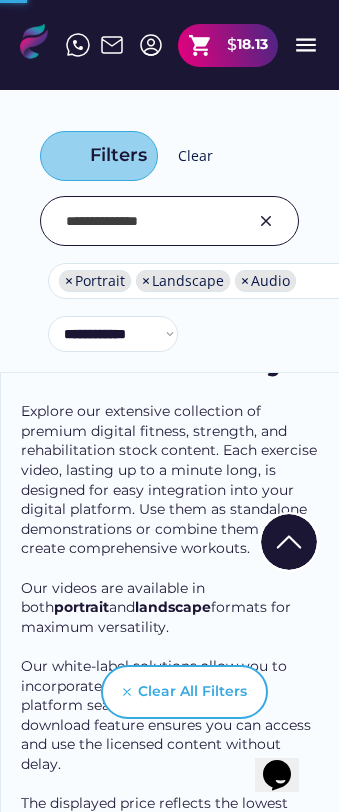 scroll, scrollTop: 1240, scrollLeft: 0, axis: vertical 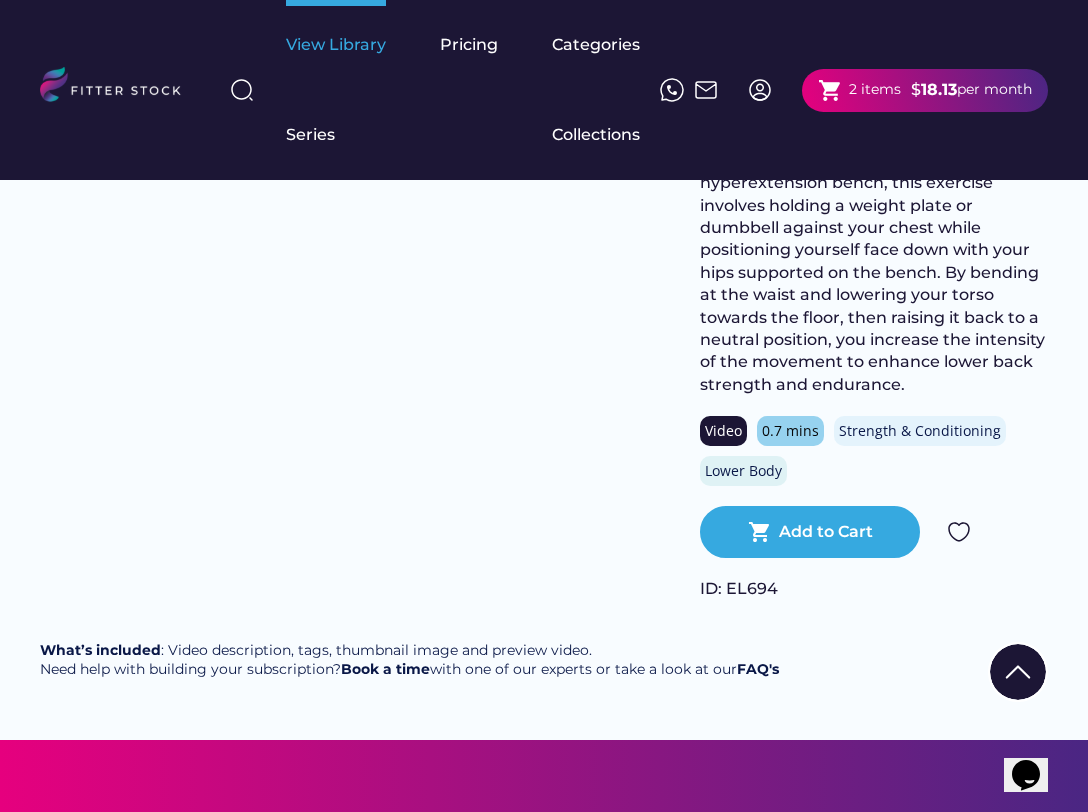 click on "View Library" at bounding box center [336, 45] 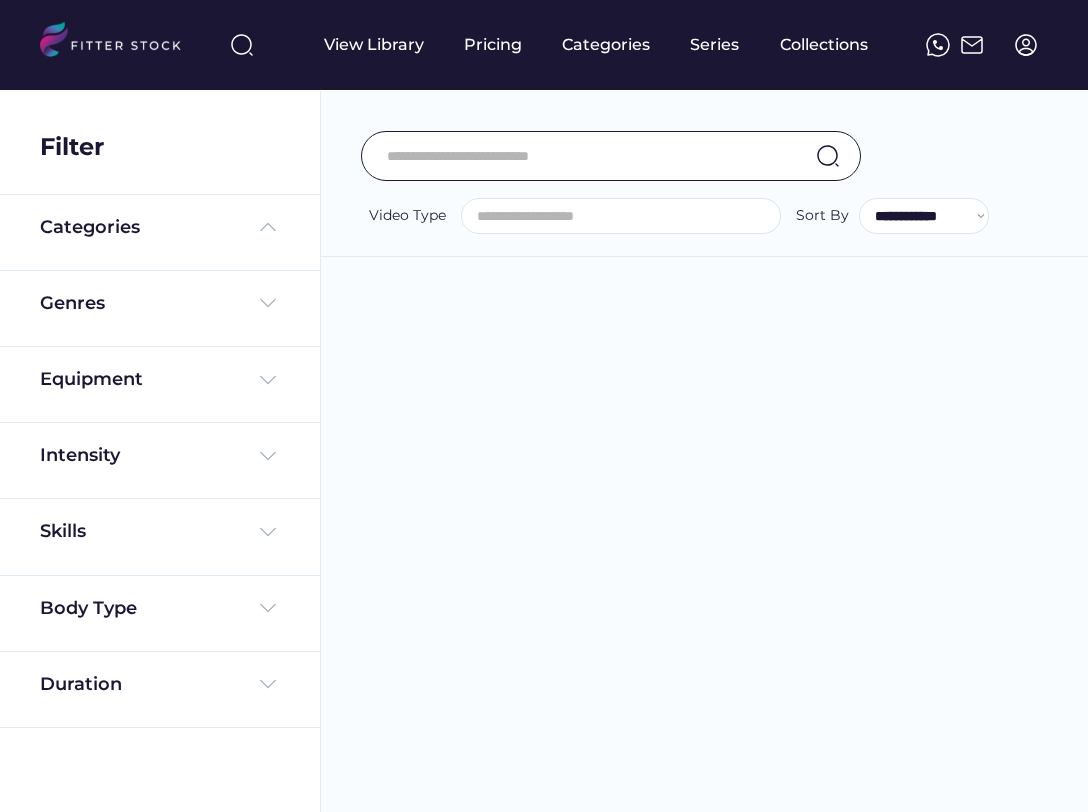 scroll, scrollTop: 0, scrollLeft: 0, axis: both 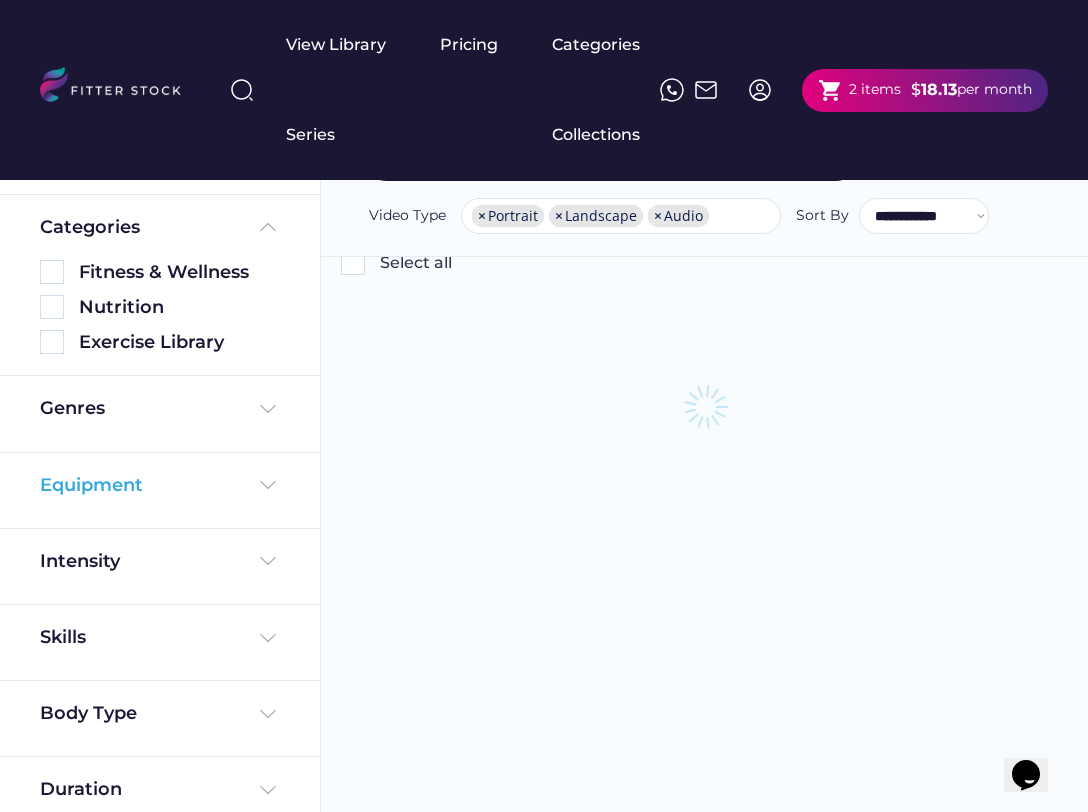 click at bounding box center [268, 485] 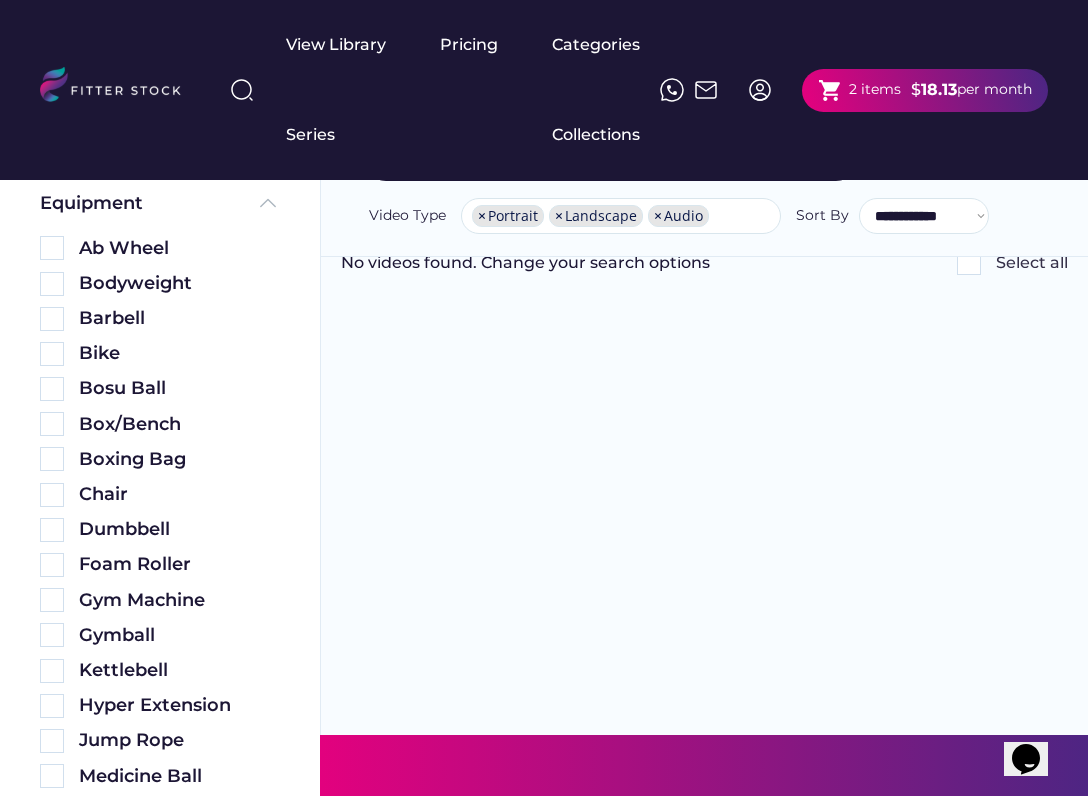 scroll, scrollTop: 274, scrollLeft: 0, axis: vertical 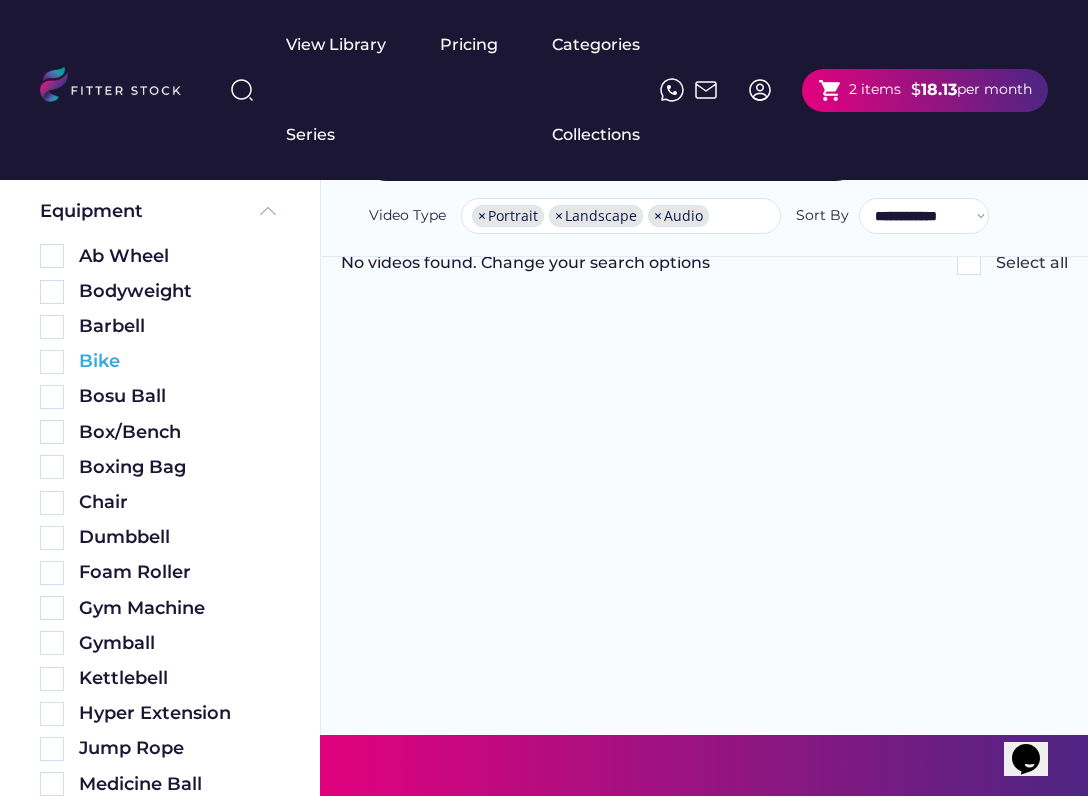 click at bounding box center (52, 362) 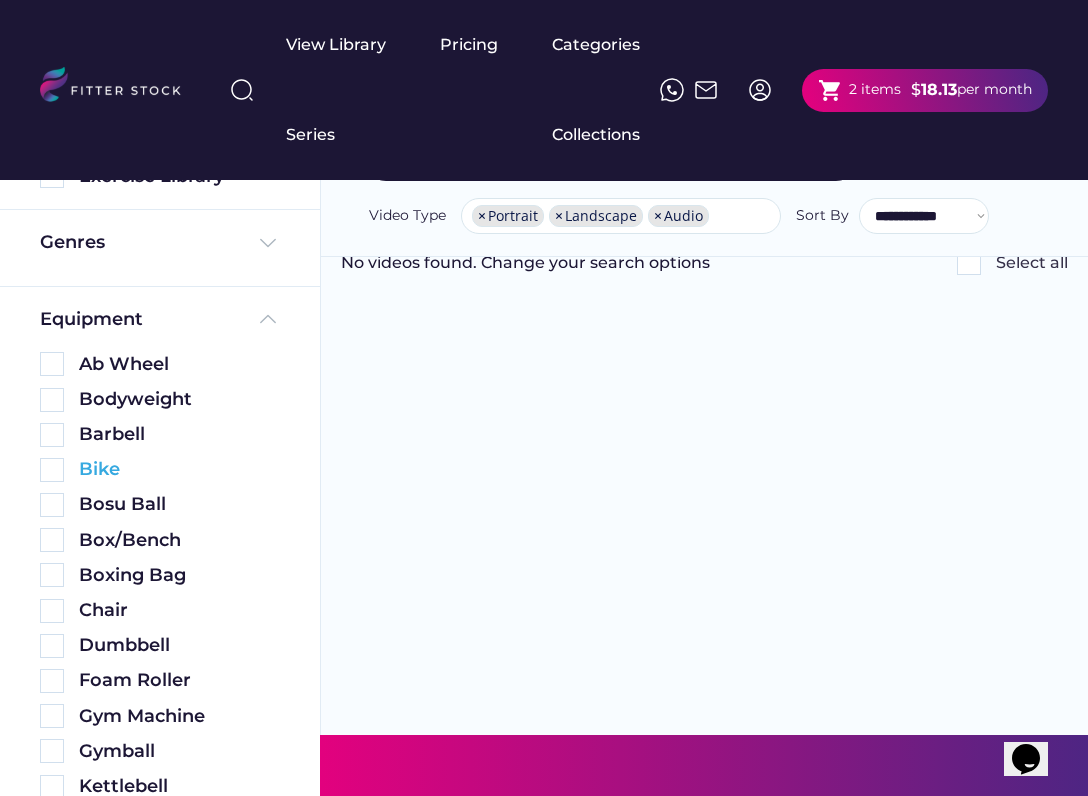 scroll, scrollTop: 382, scrollLeft: 0, axis: vertical 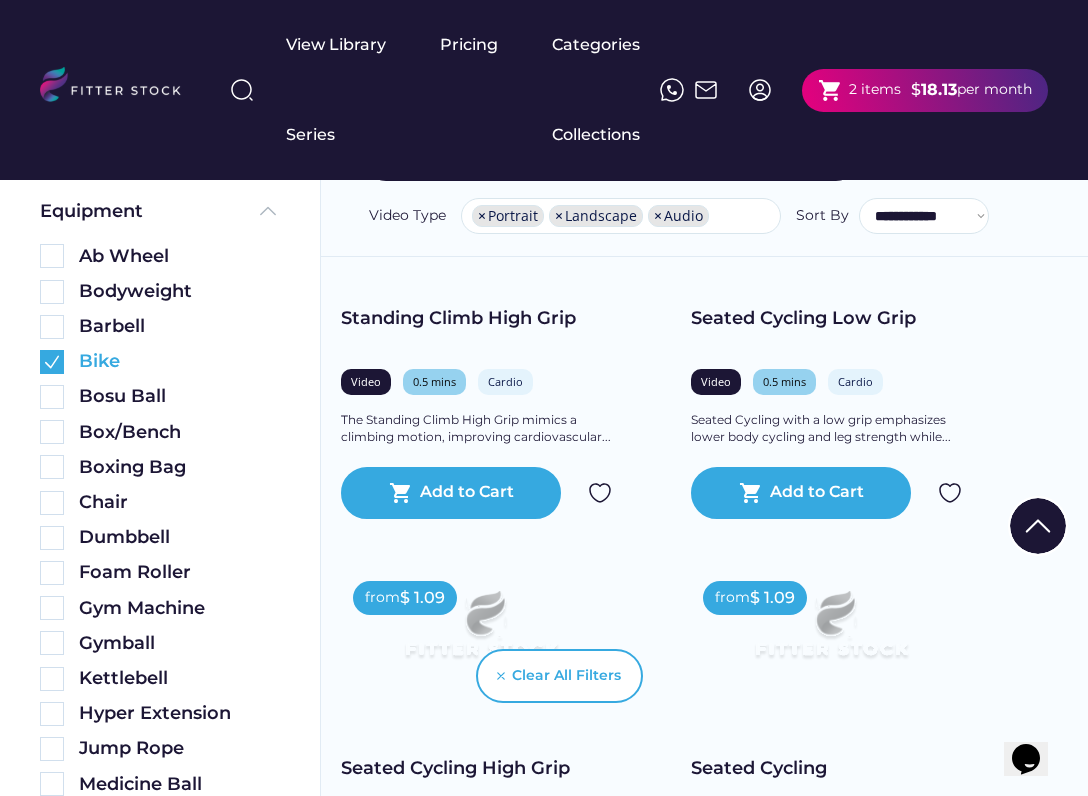 click at bounding box center (52, 362) 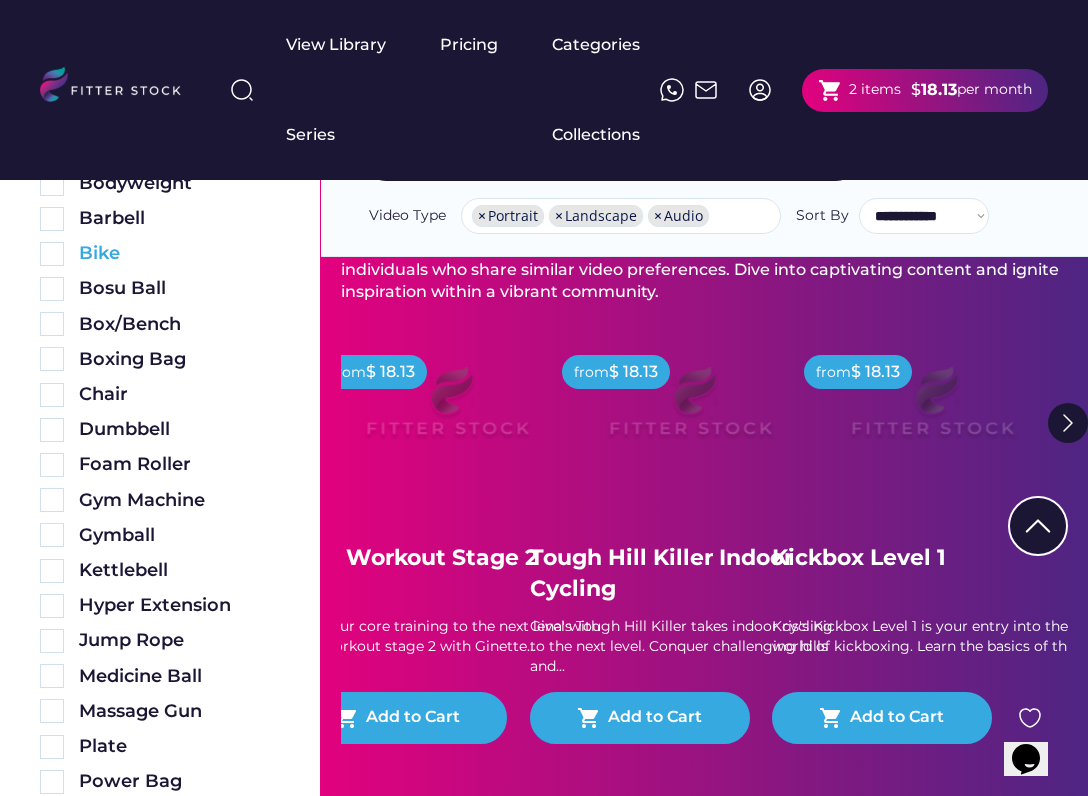 scroll, scrollTop: 274, scrollLeft: 0, axis: vertical 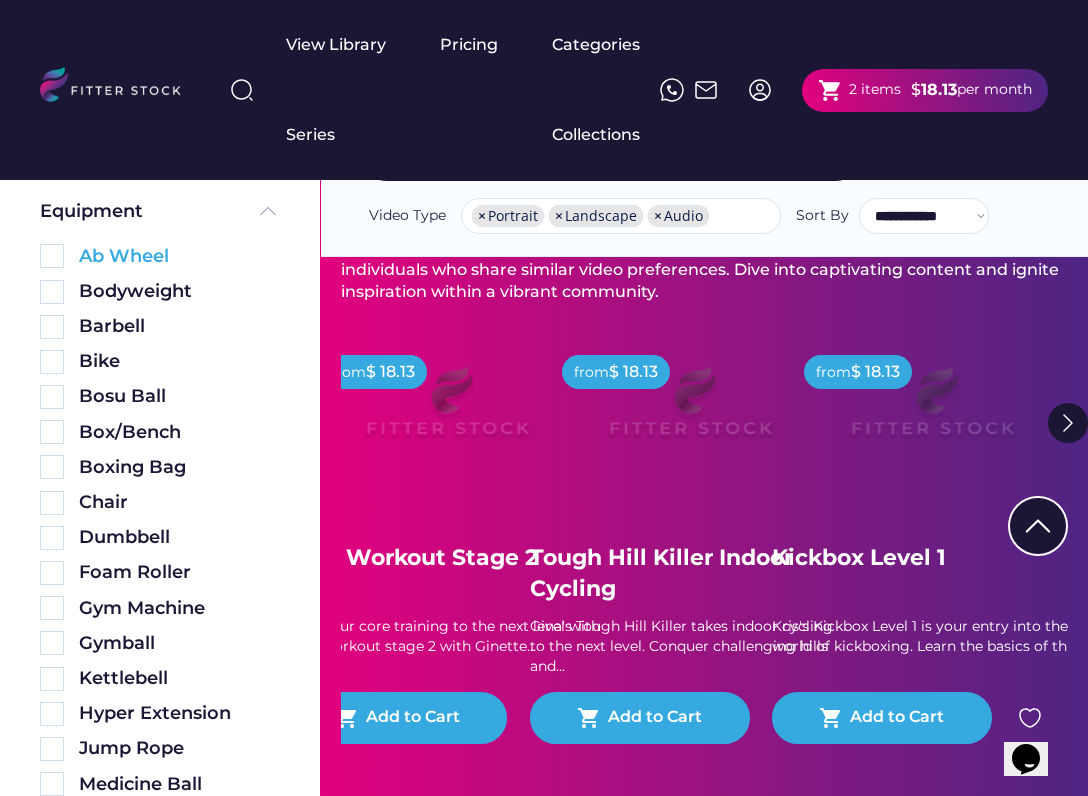 click at bounding box center [52, 256] 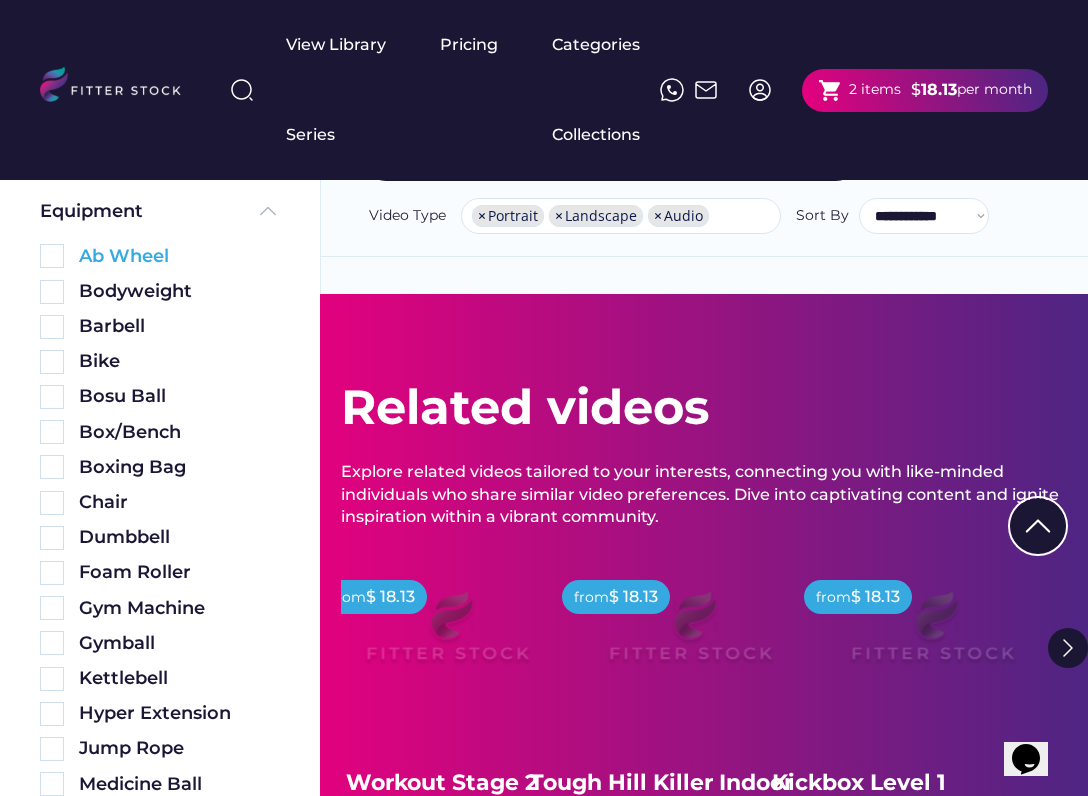 scroll, scrollTop: 382, scrollLeft: 0, axis: vertical 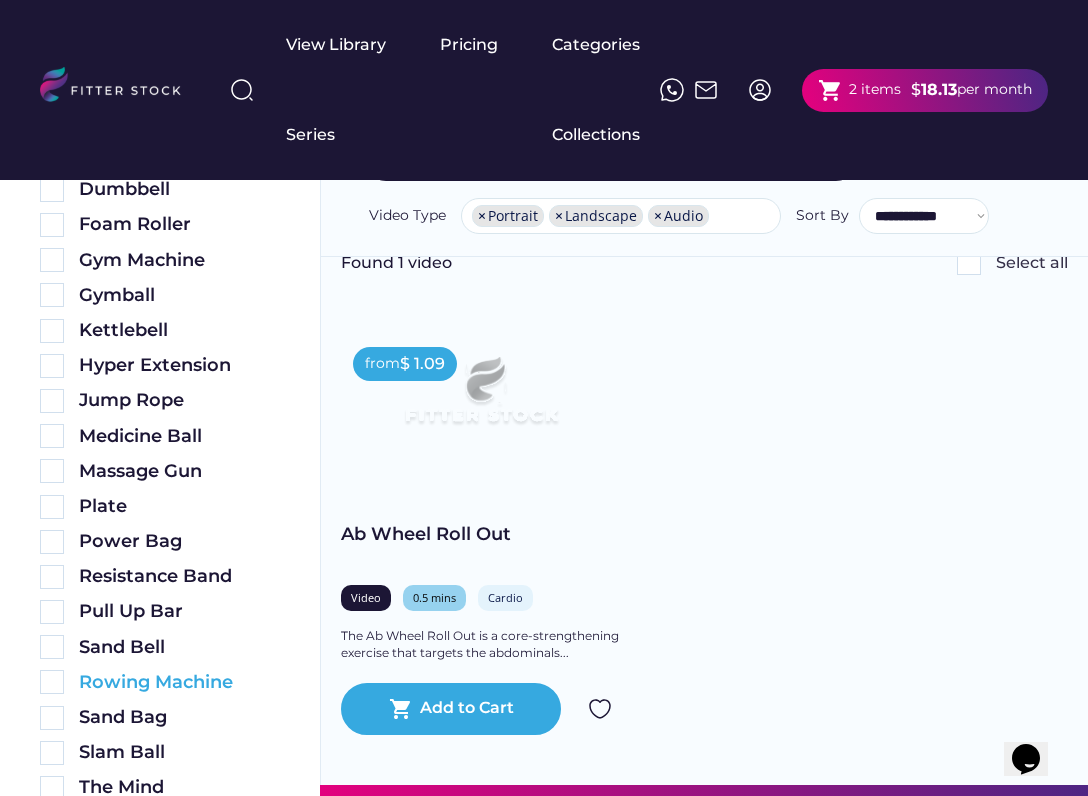 click at bounding box center (52, 682) 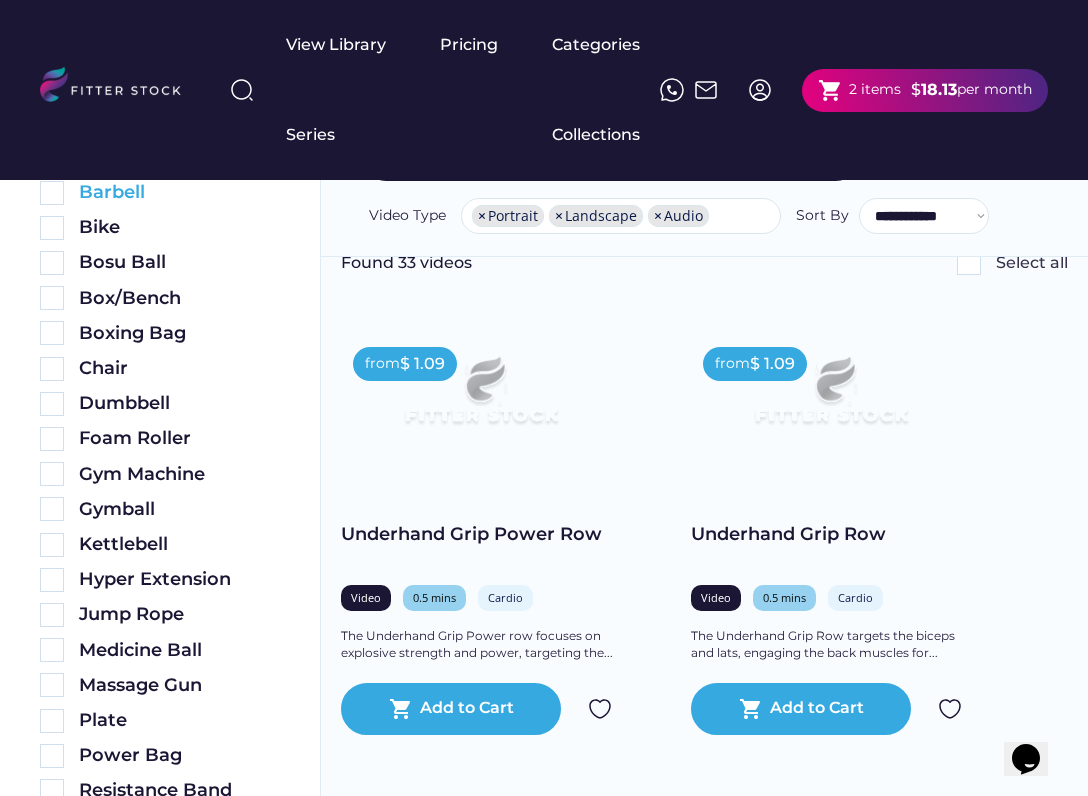 scroll, scrollTop: 343, scrollLeft: 0, axis: vertical 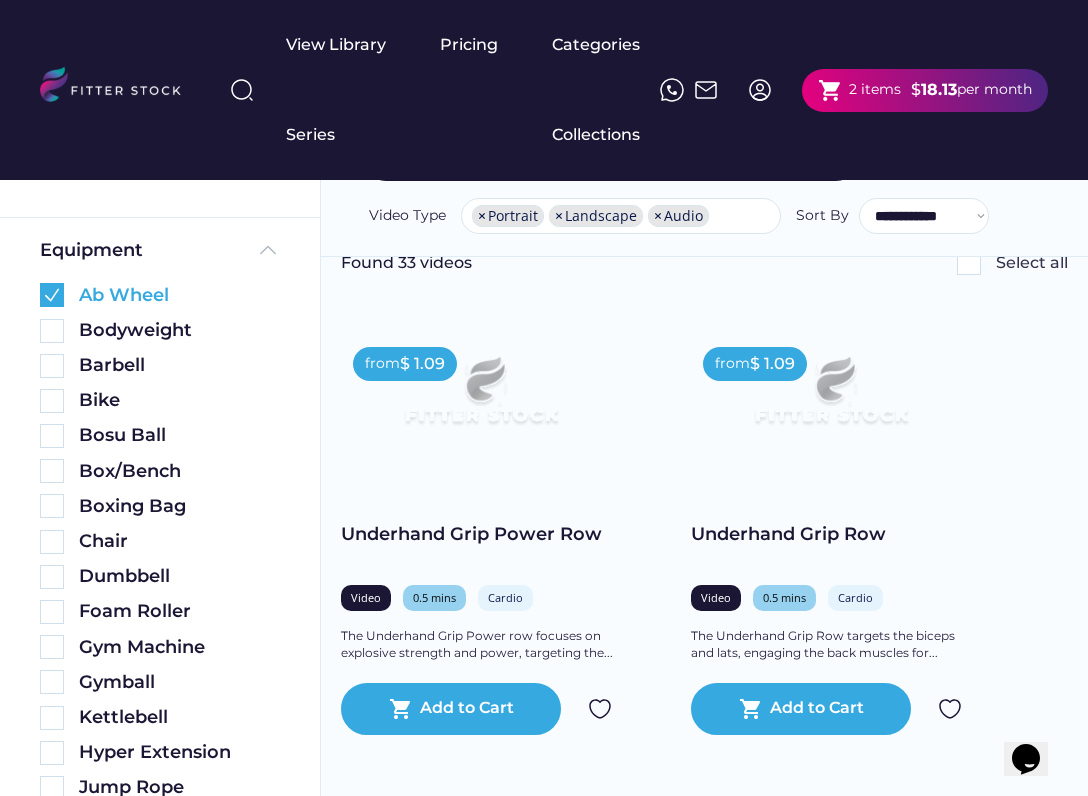 click at bounding box center (52, 295) 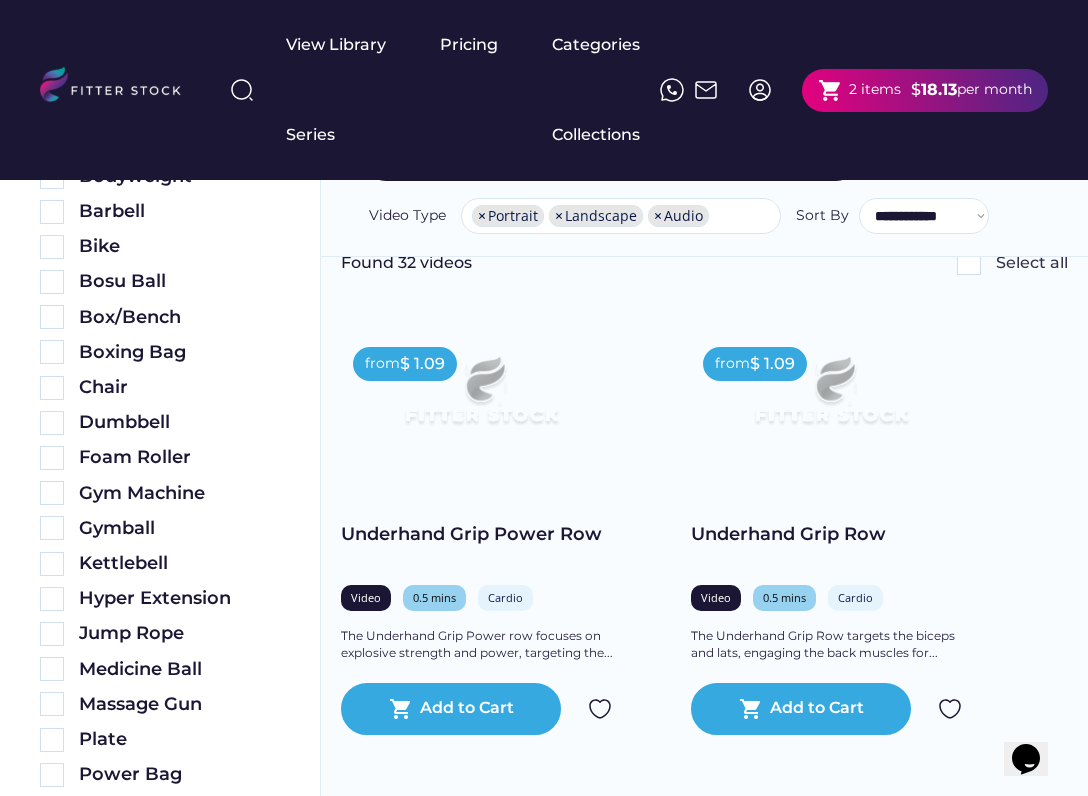 scroll, scrollTop: 518, scrollLeft: 0, axis: vertical 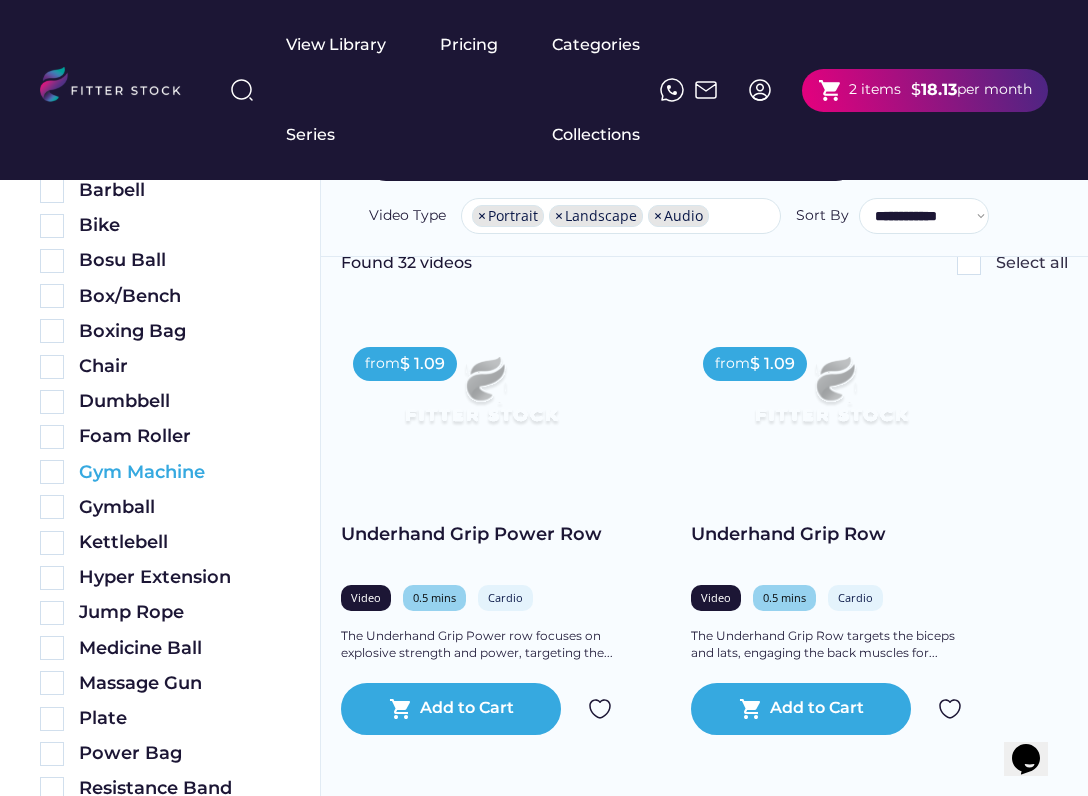 click at bounding box center (52, 472) 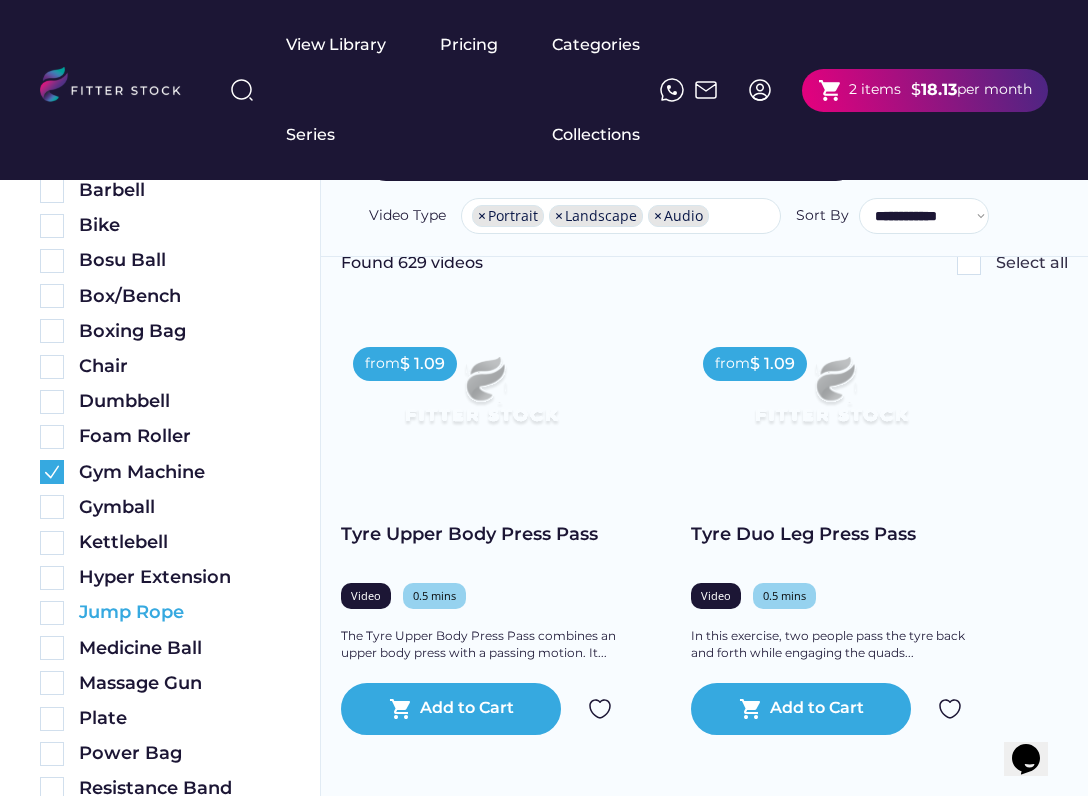 scroll, scrollTop: 654, scrollLeft: 0, axis: vertical 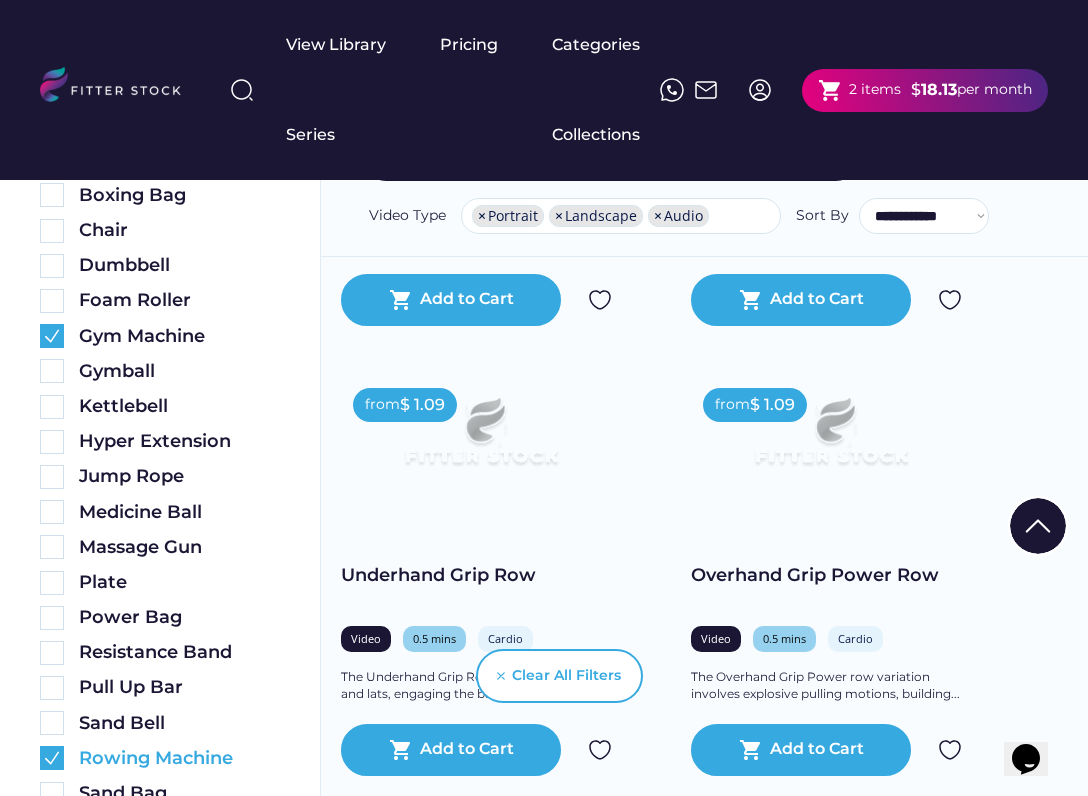 click on "Rowing Machine" at bounding box center (179, 758) 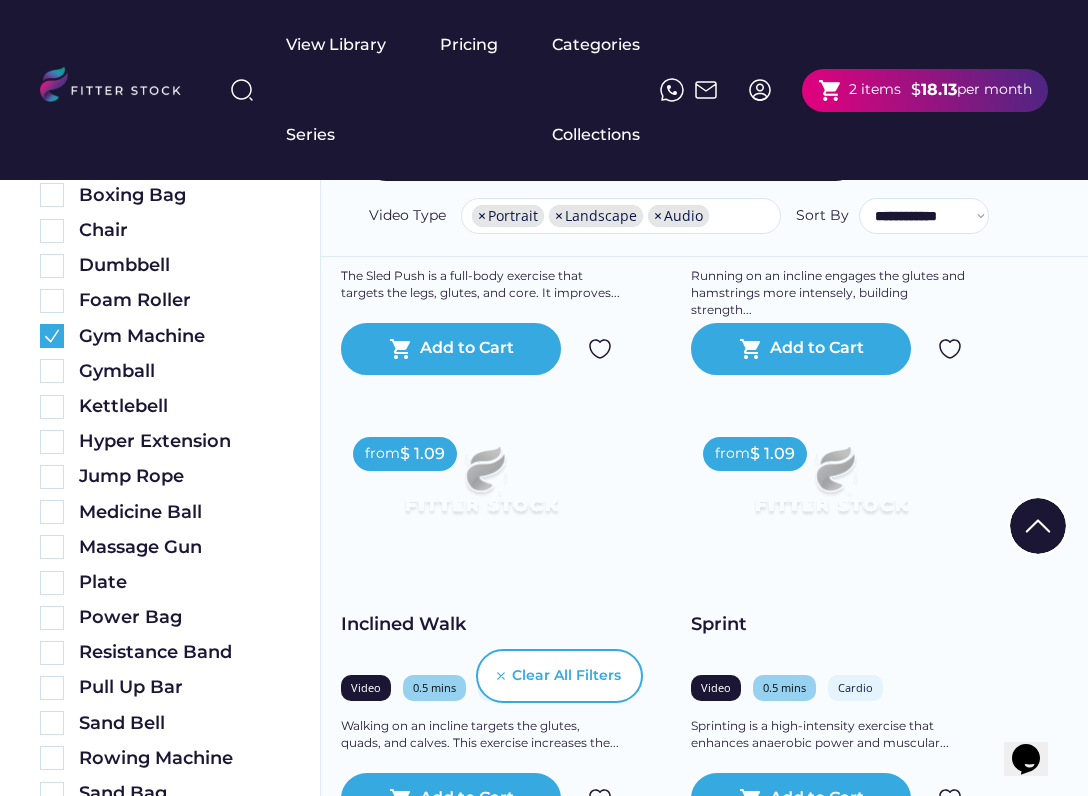 scroll, scrollTop: 3513, scrollLeft: 0, axis: vertical 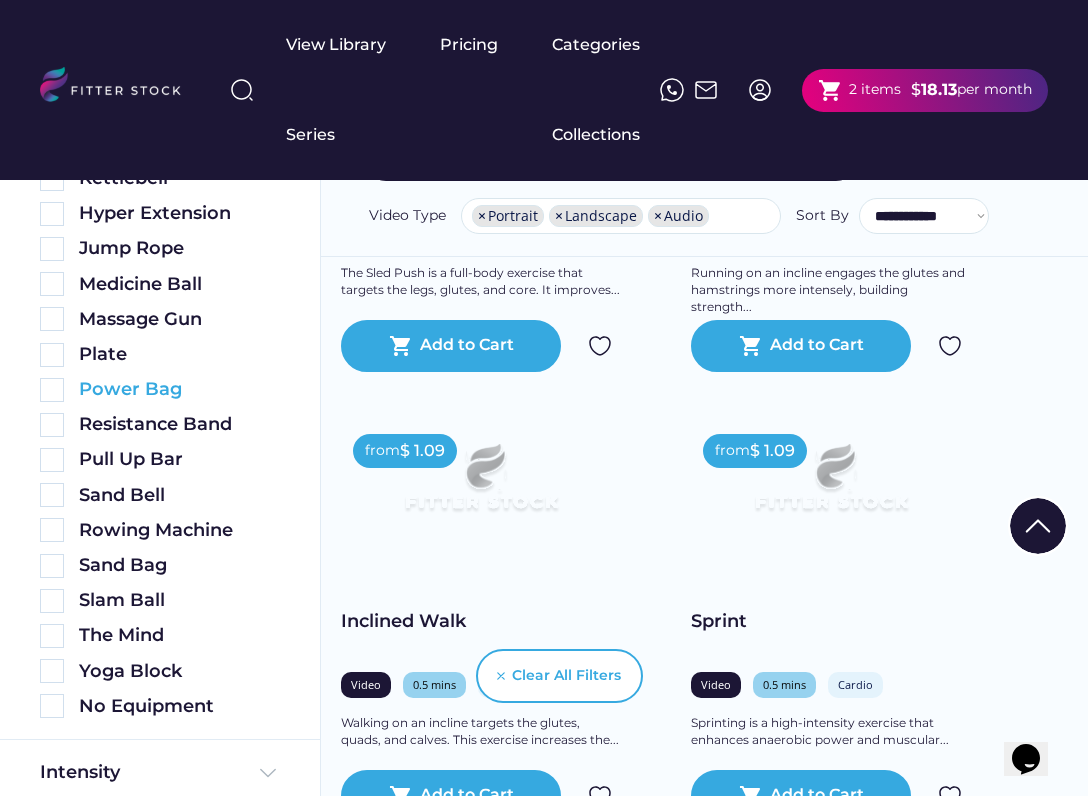 click at bounding box center (52, 390) 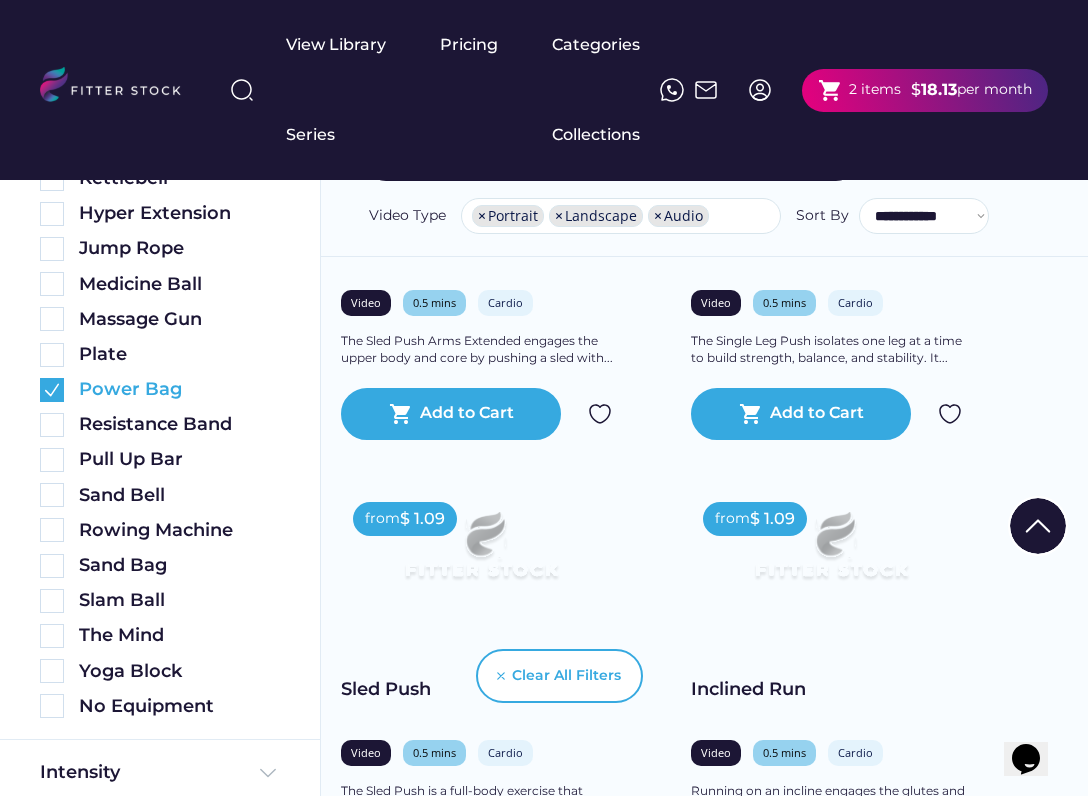 scroll, scrollTop: 2957, scrollLeft: 0, axis: vertical 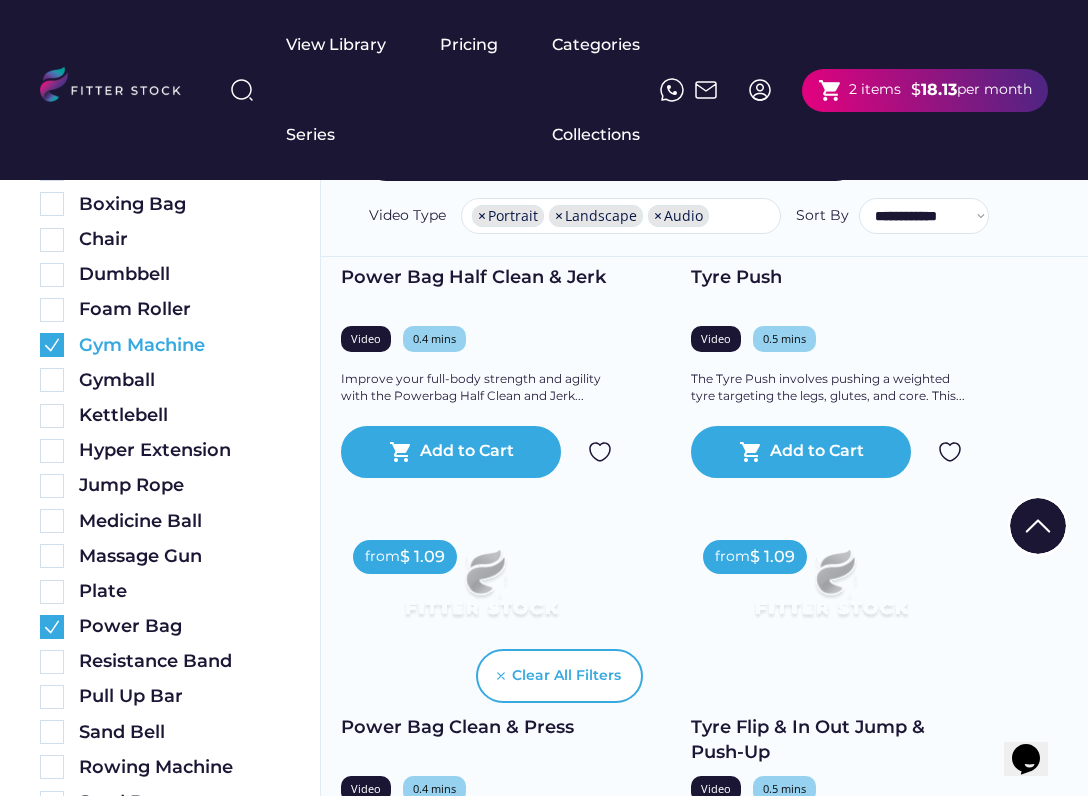 click at bounding box center [52, 345] 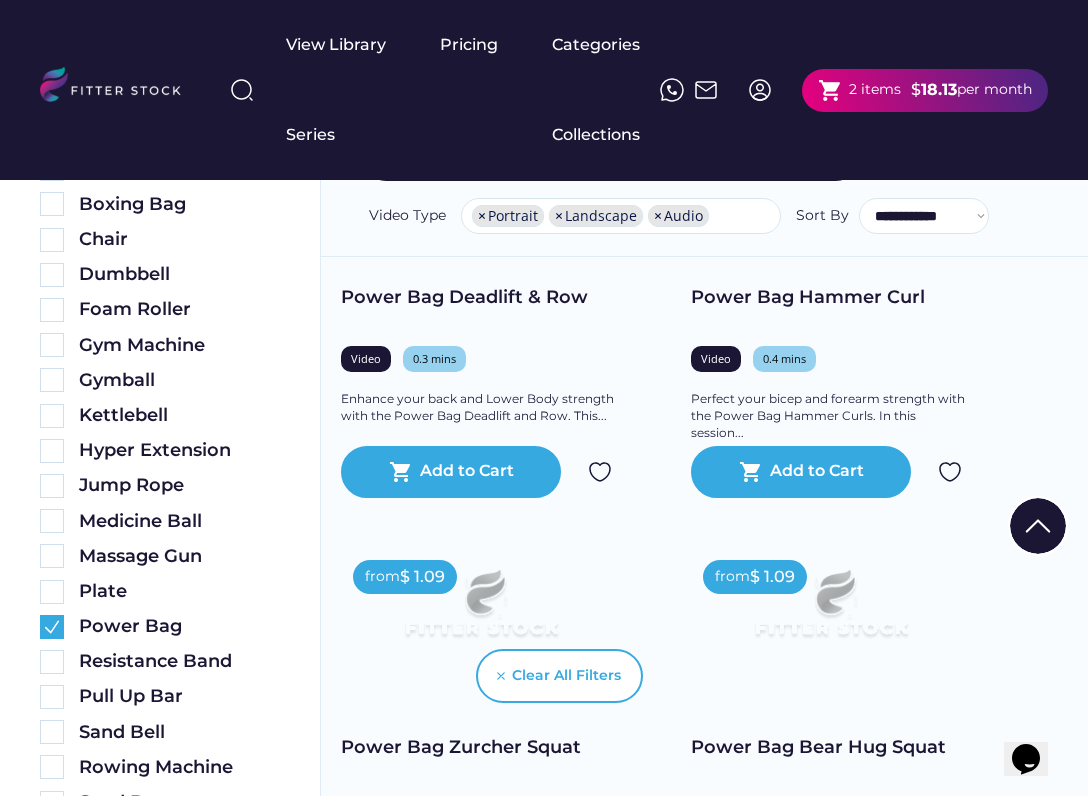 scroll, scrollTop: 1952, scrollLeft: 0, axis: vertical 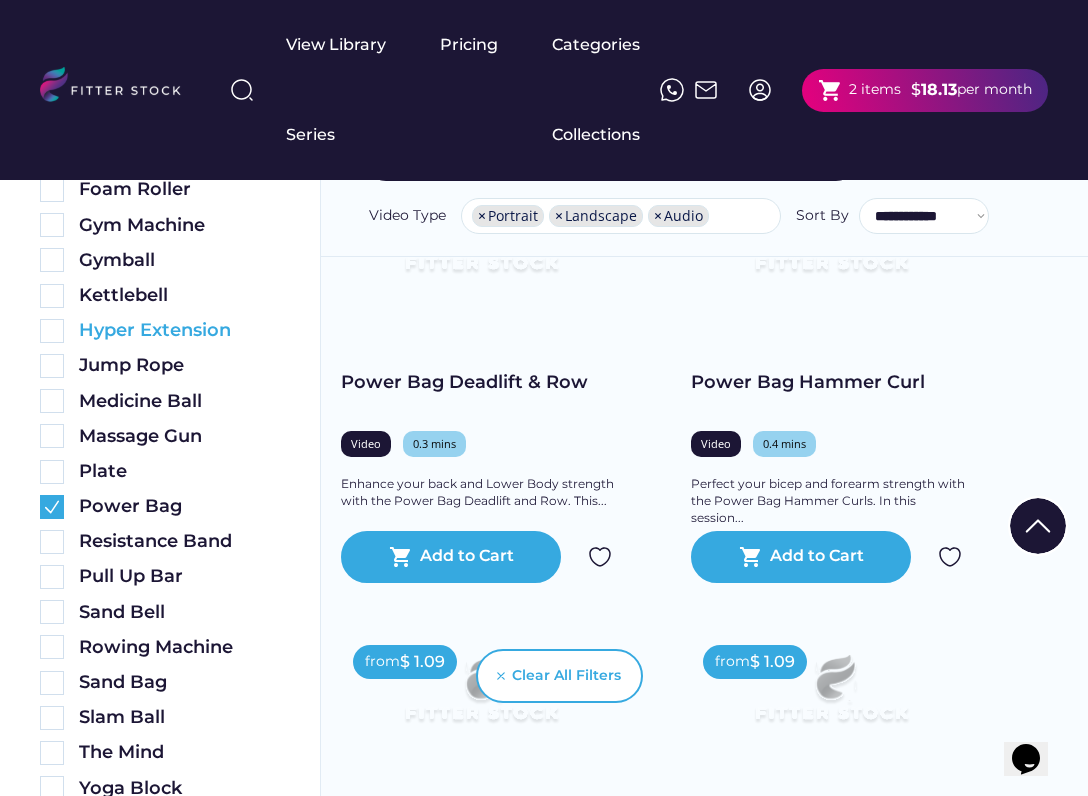 click at bounding box center (52, 331) 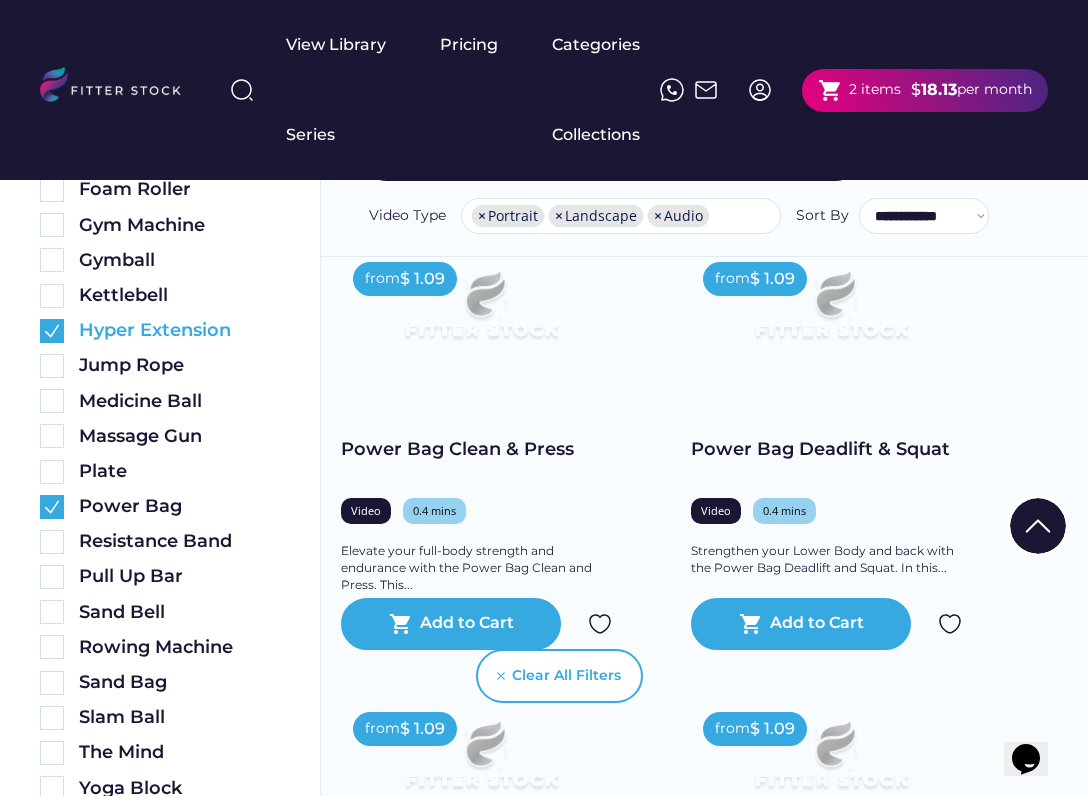 scroll, scrollTop: 1396, scrollLeft: 0, axis: vertical 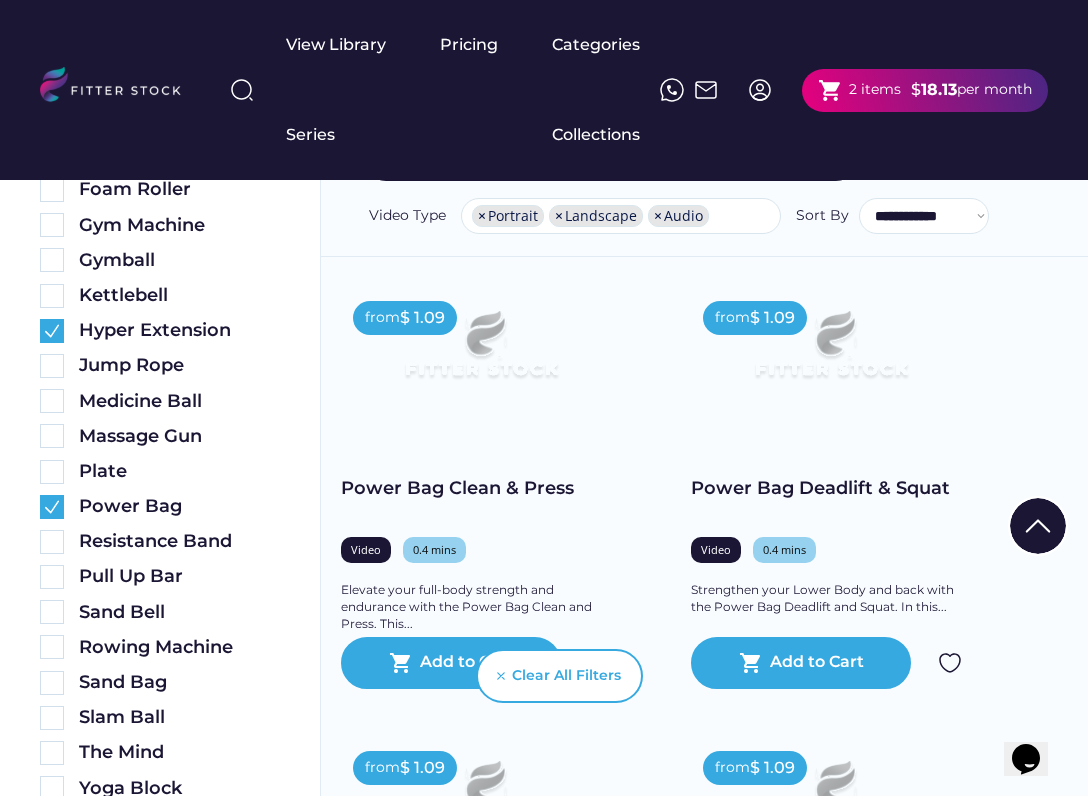 click at bounding box center (52, 507) 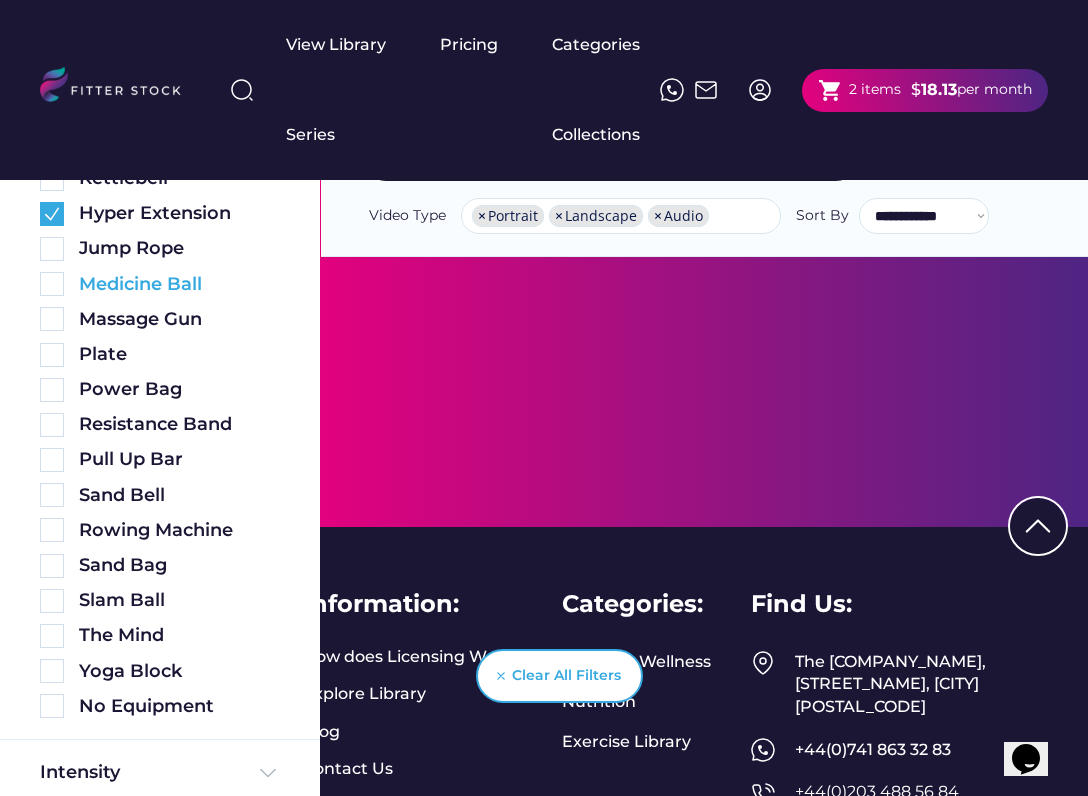 scroll, scrollTop: 646, scrollLeft: 0, axis: vertical 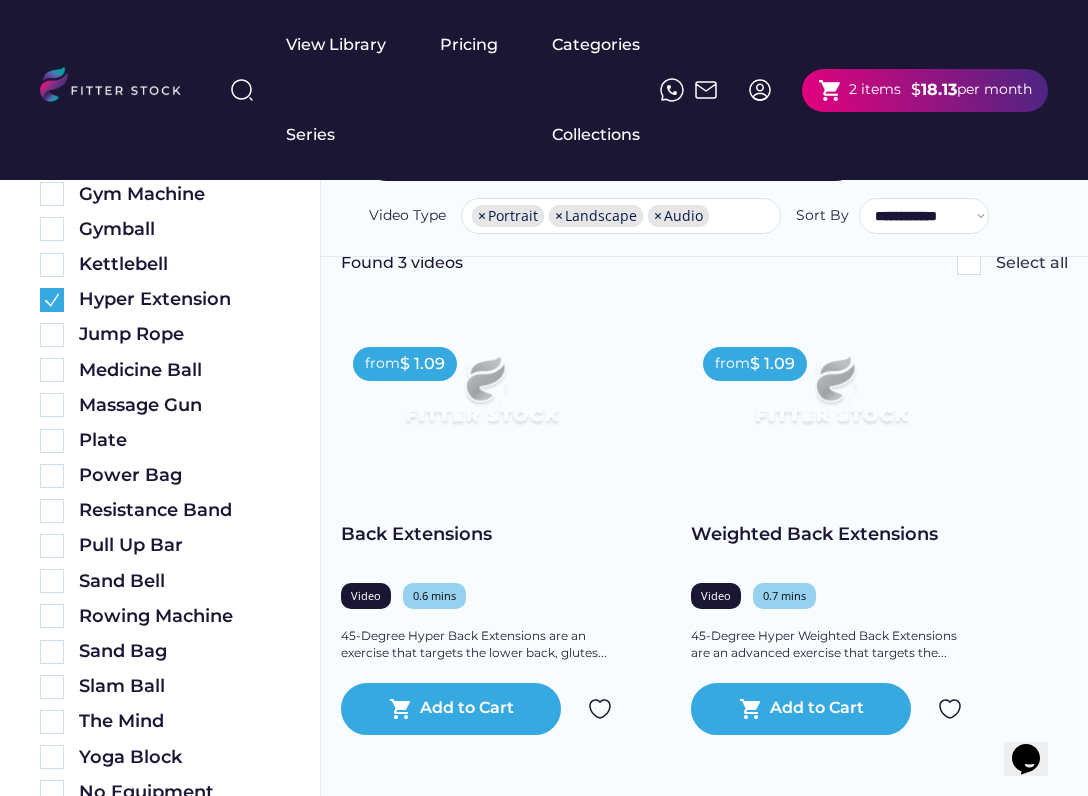 click at bounding box center (242, 90) 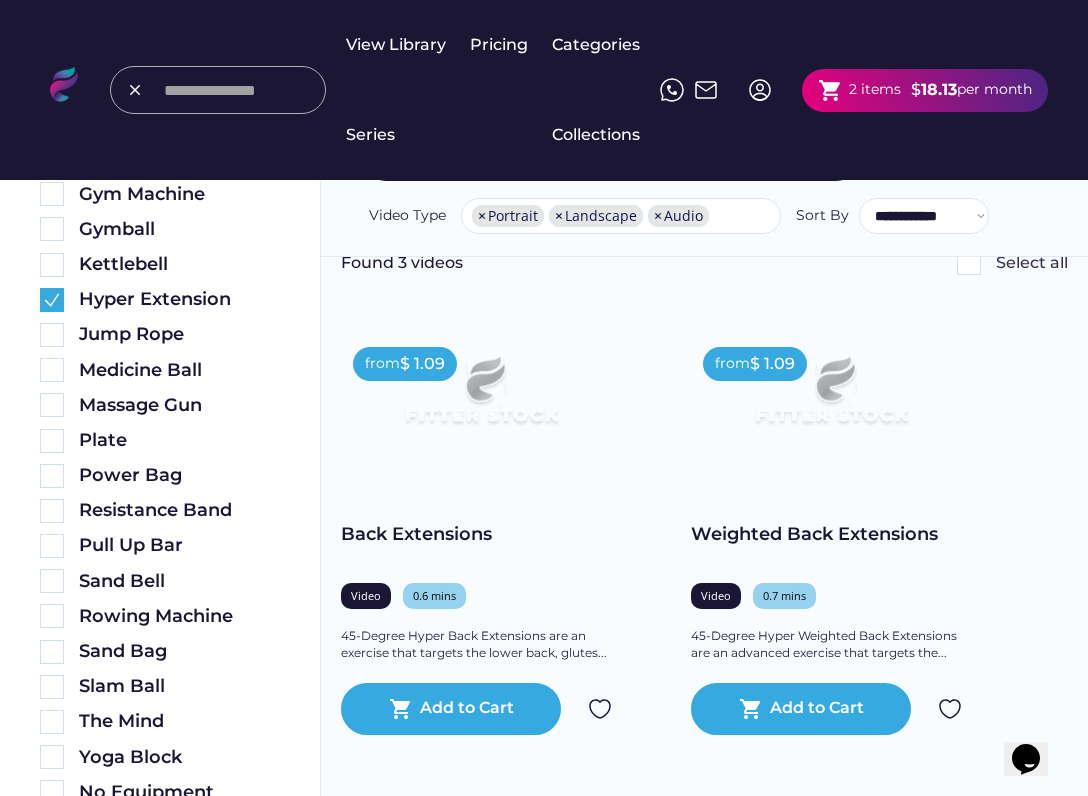 click at bounding box center [239, 90] 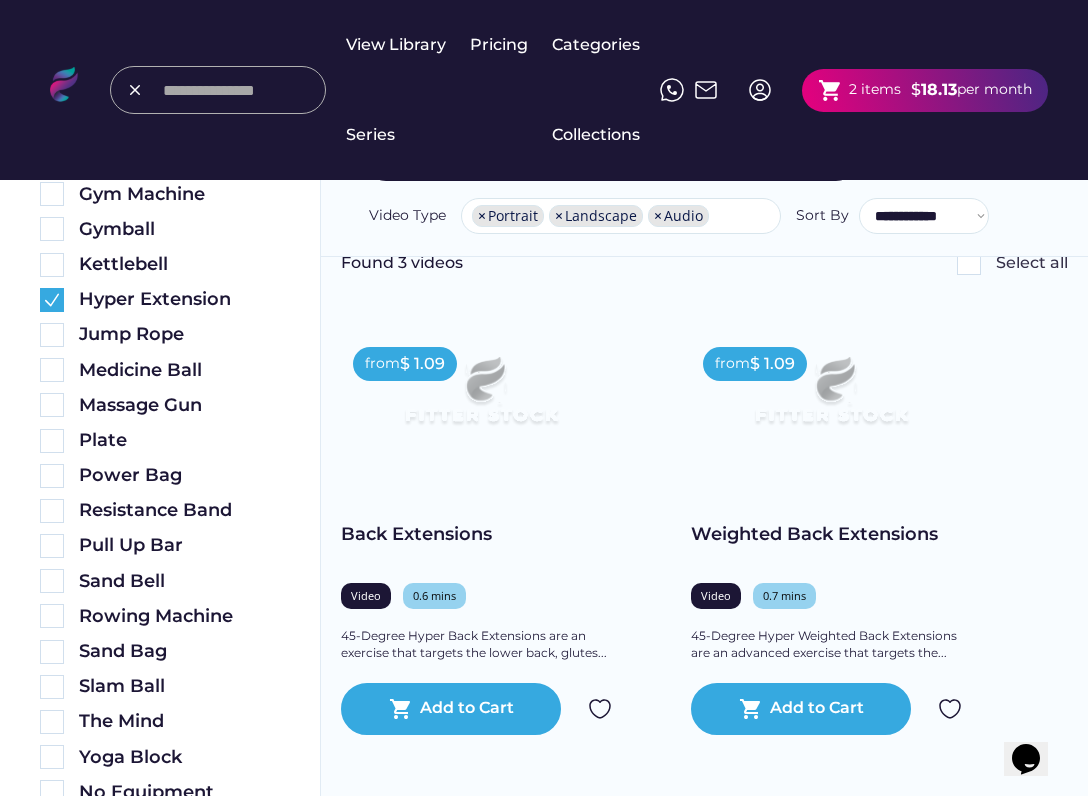 paste on "*********" 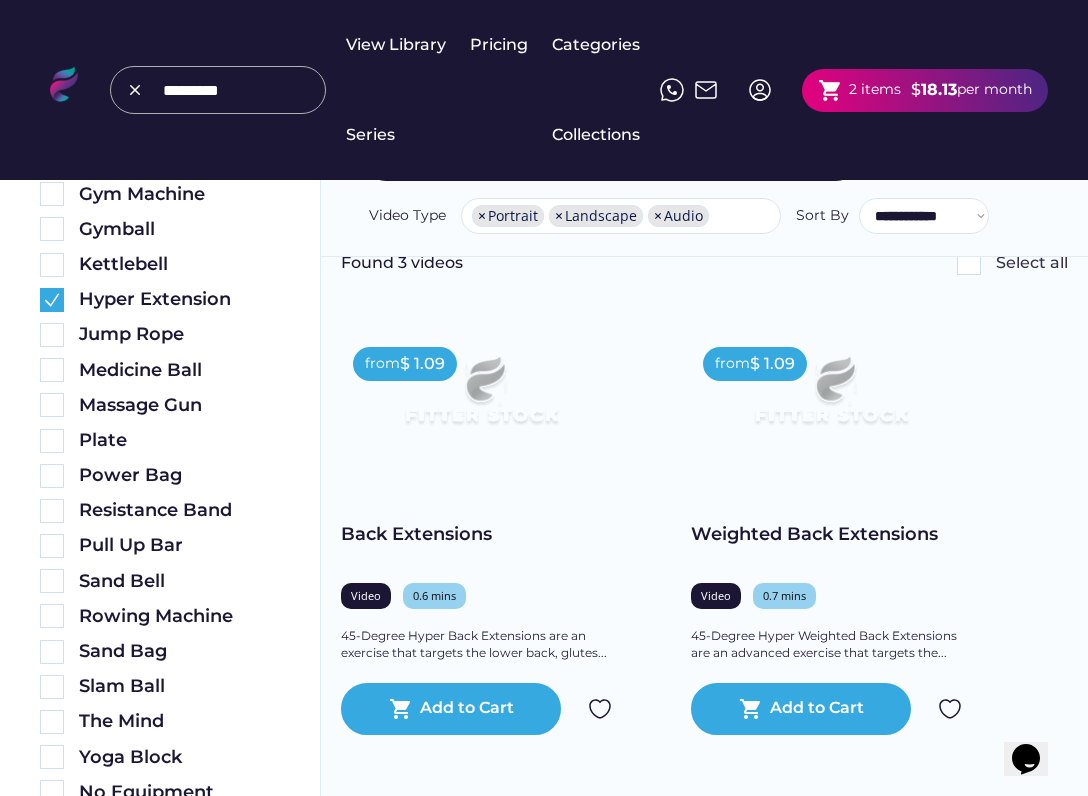 type on "*********" 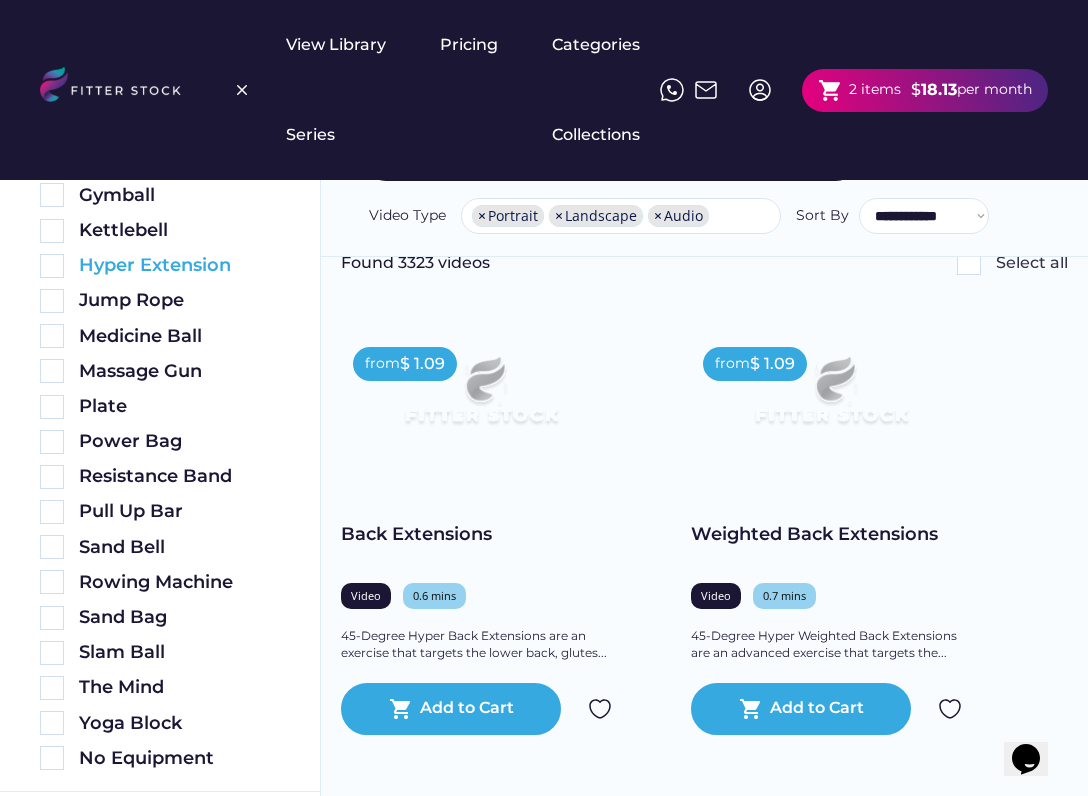 scroll, scrollTop: 762, scrollLeft: 0, axis: vertical 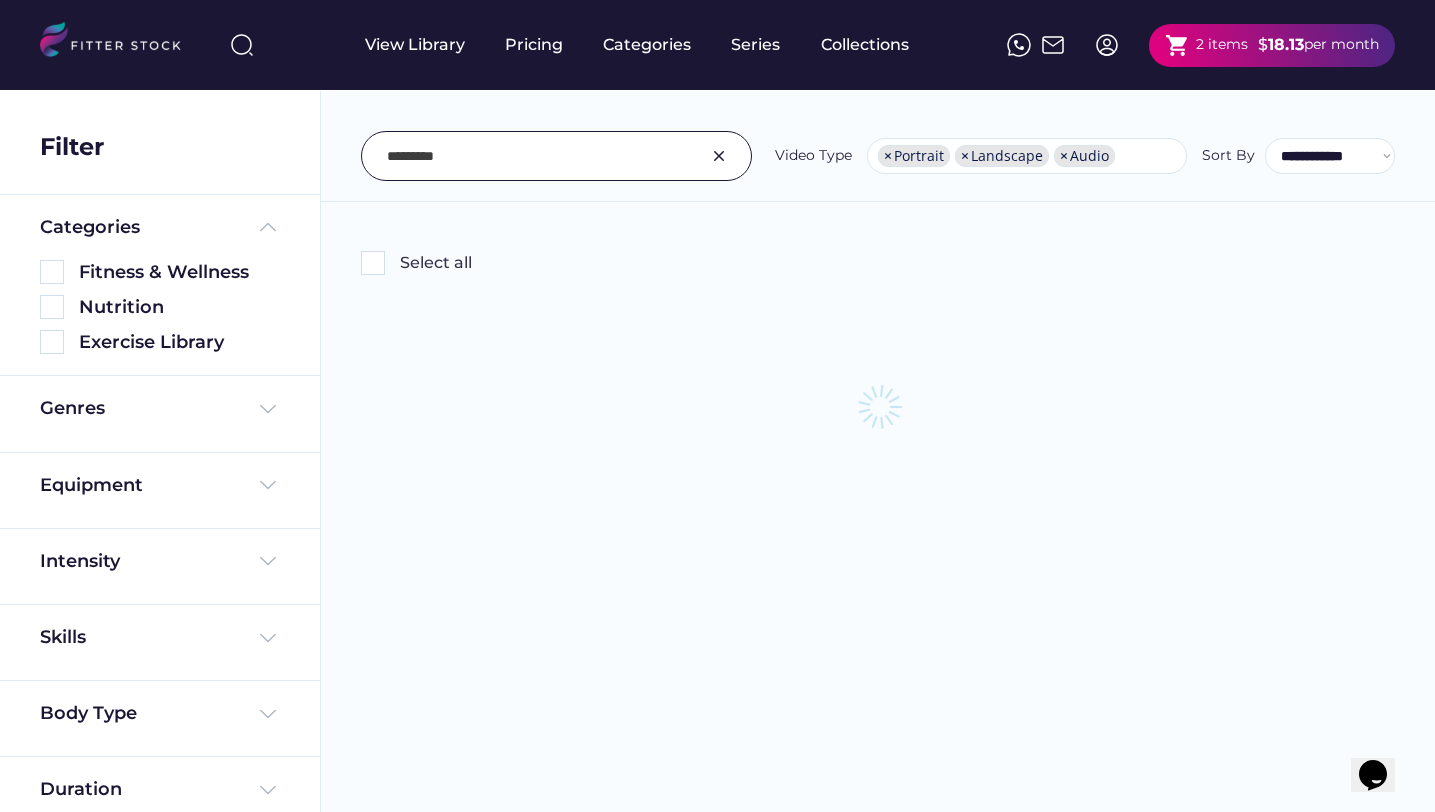 click at bounding box center (539, 156) 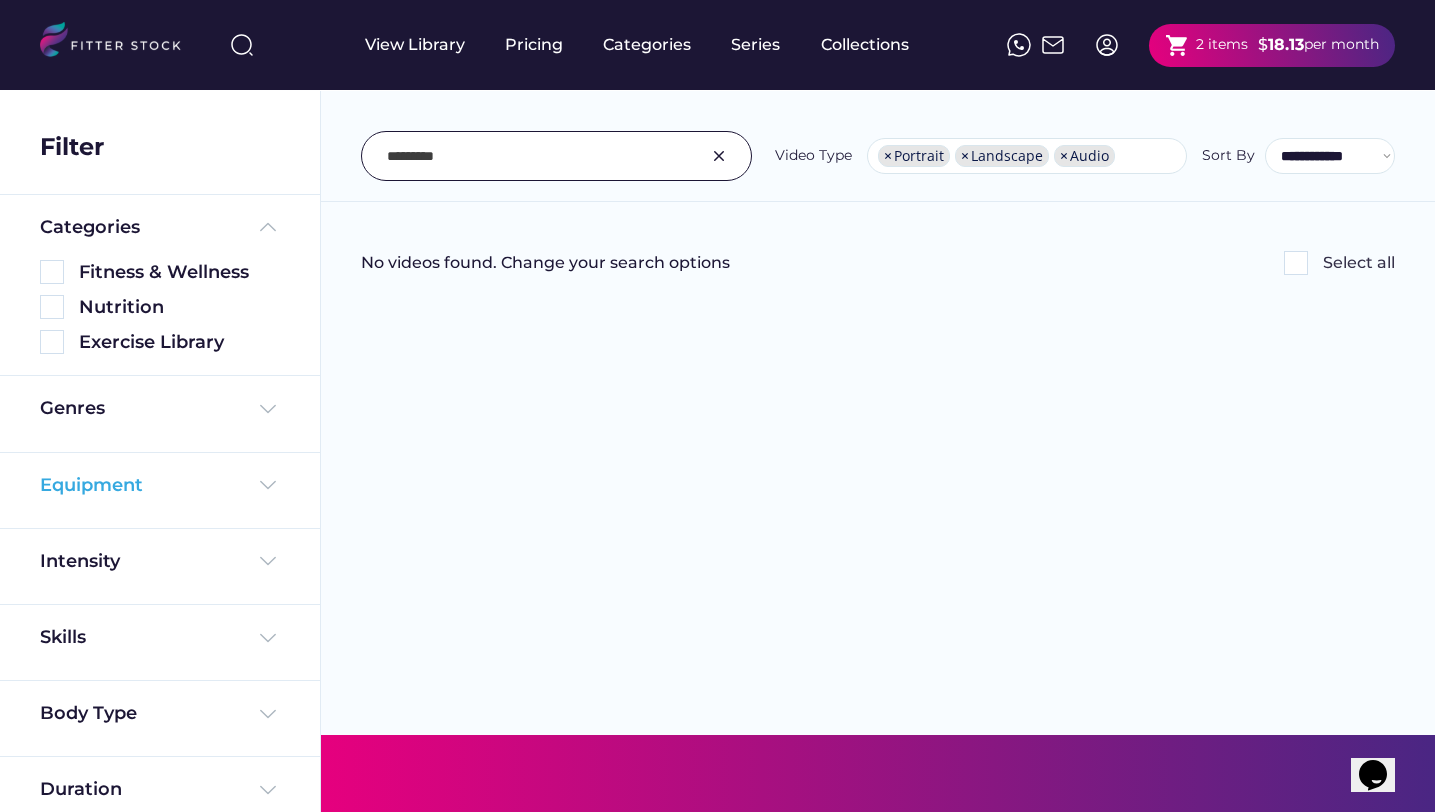 click on "Equipment" at bounding box center [160, 485] 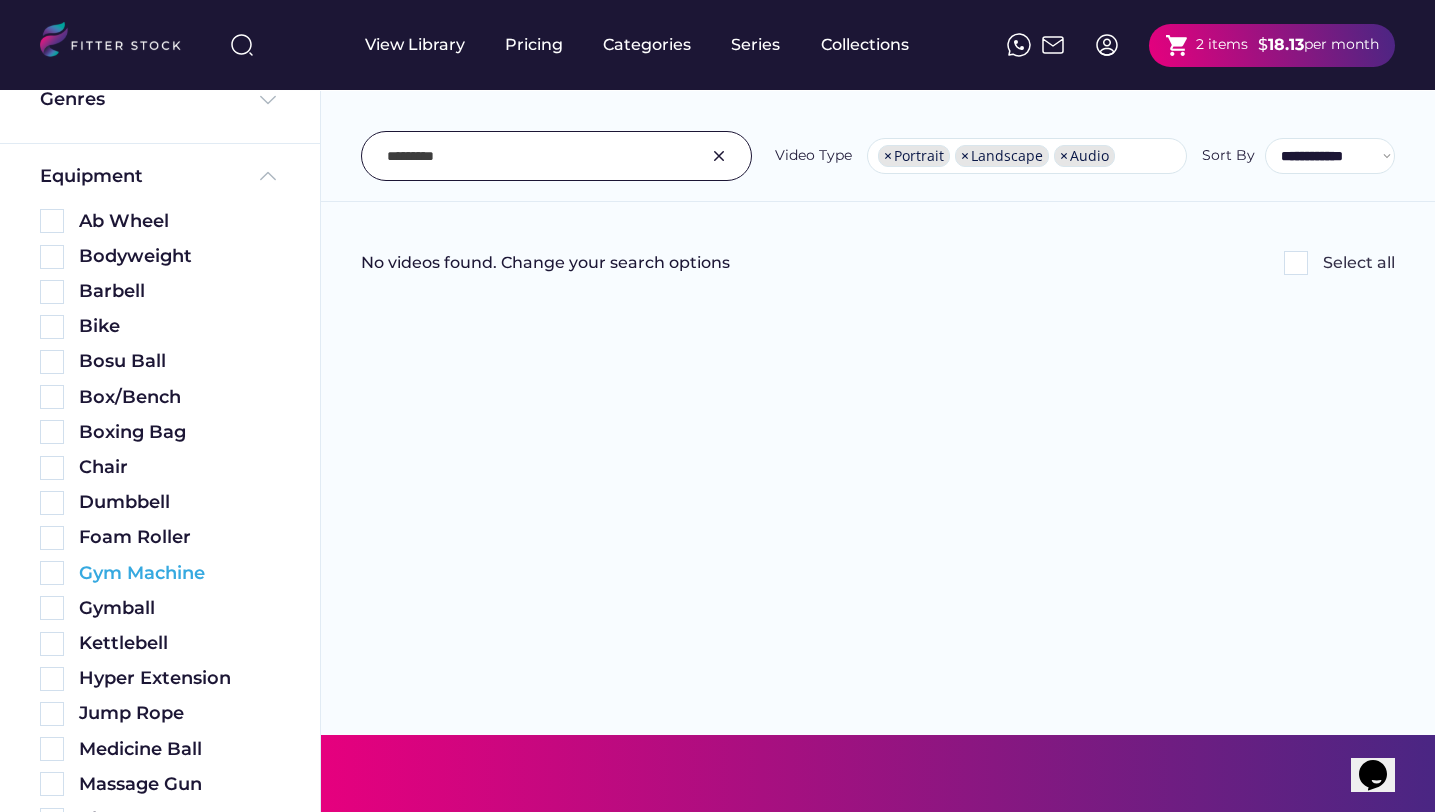 scroll, scrollTop: 308, scrollLeft: 0, axis: vertical 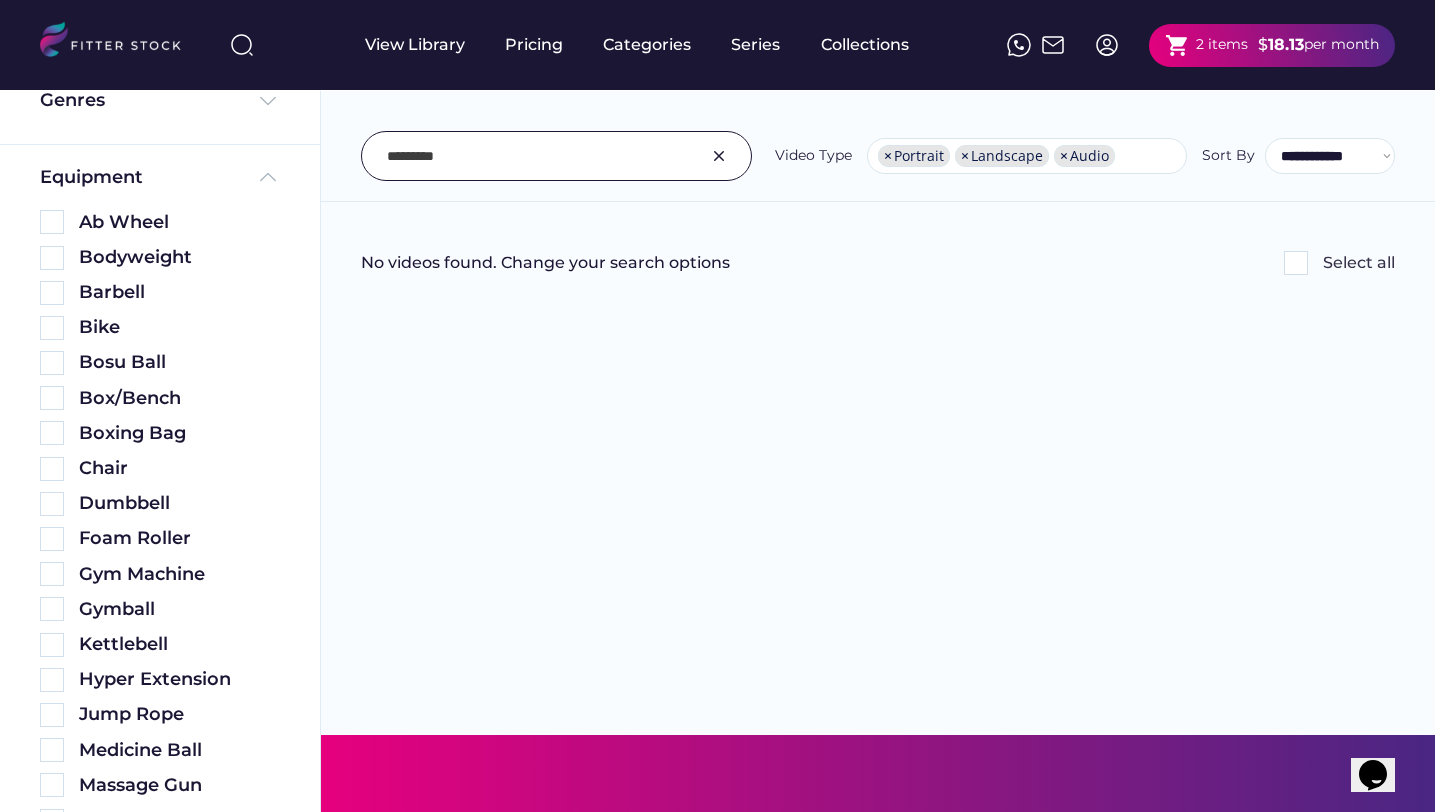 drag, startPoint x: 468, startPoint y: 160, endPoint x: 311, endPoint y: 160, distance: 157 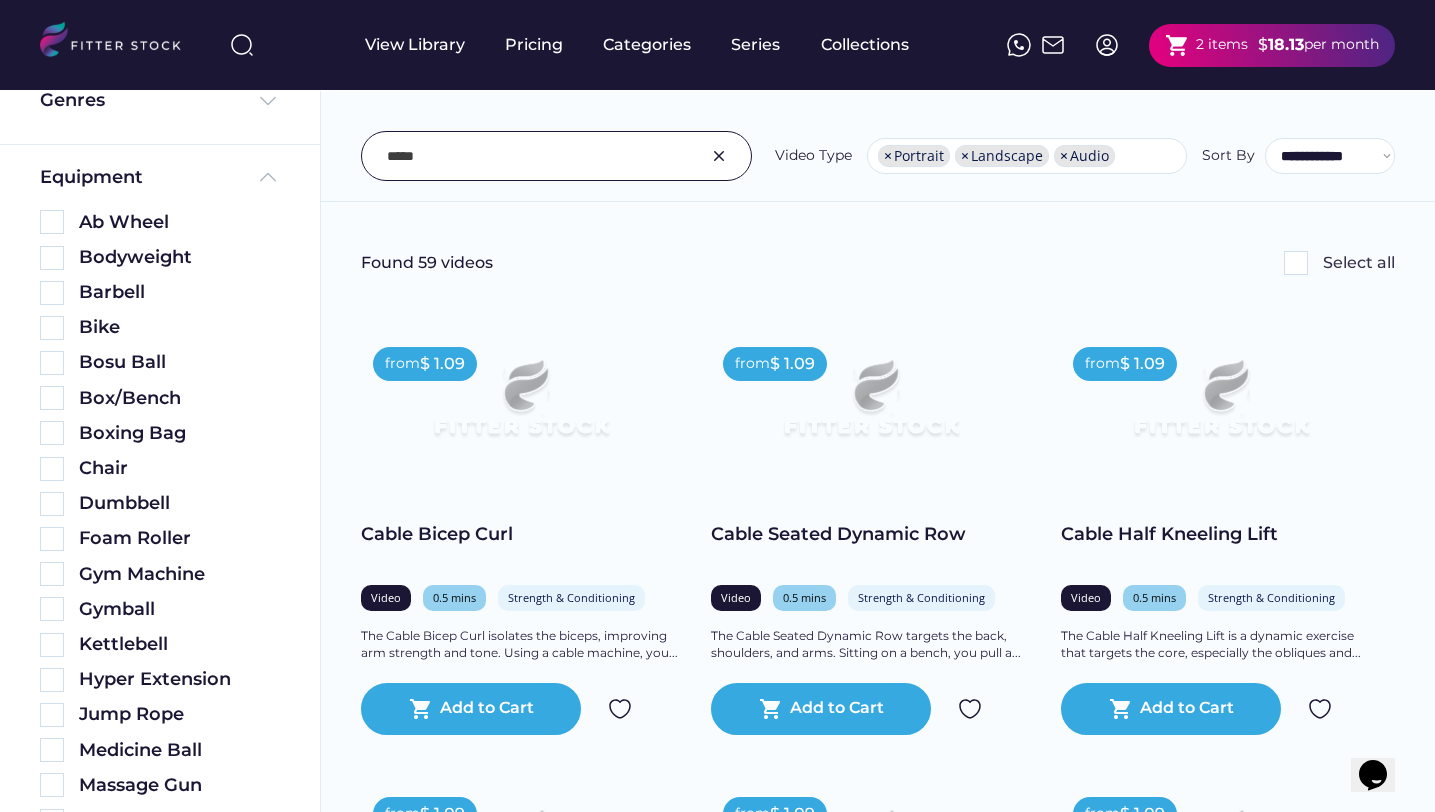 type on "*****" 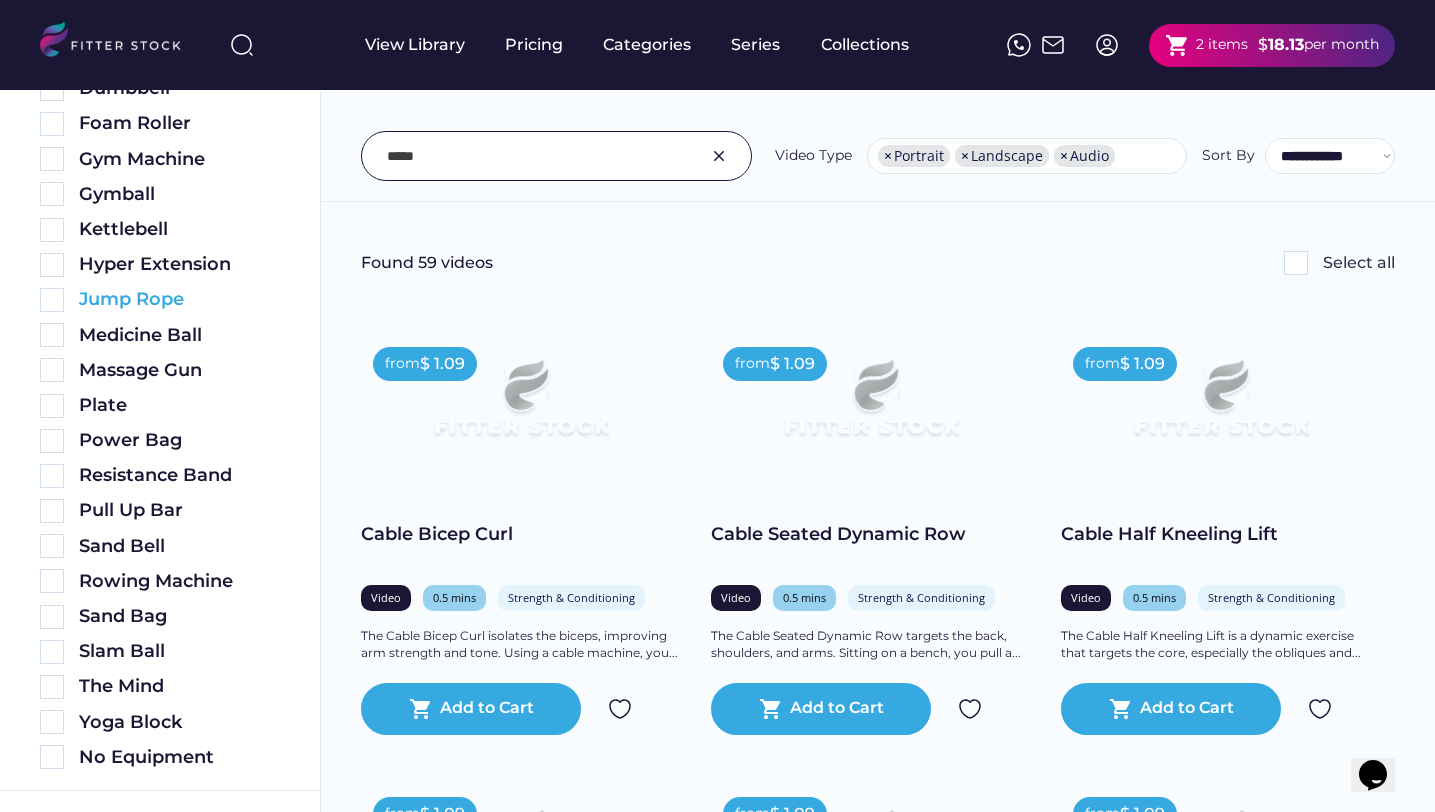 scroll, scrollTop: 741, scrollLeft: 0, axis: vertical 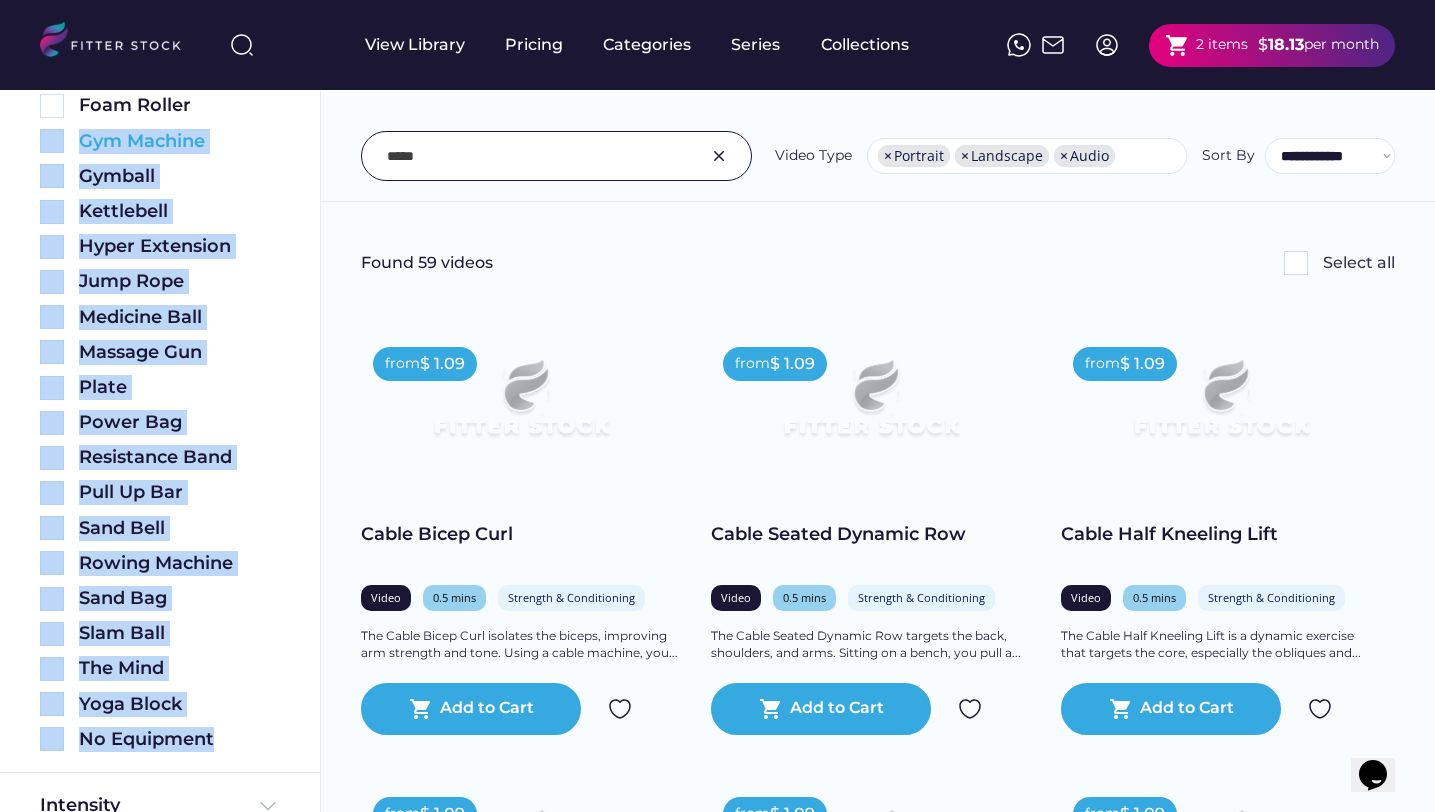 drag, startPoint x: 219, startPoint y: 740, endPoint x: 61, endPoint y: 130, distance: 630.1301 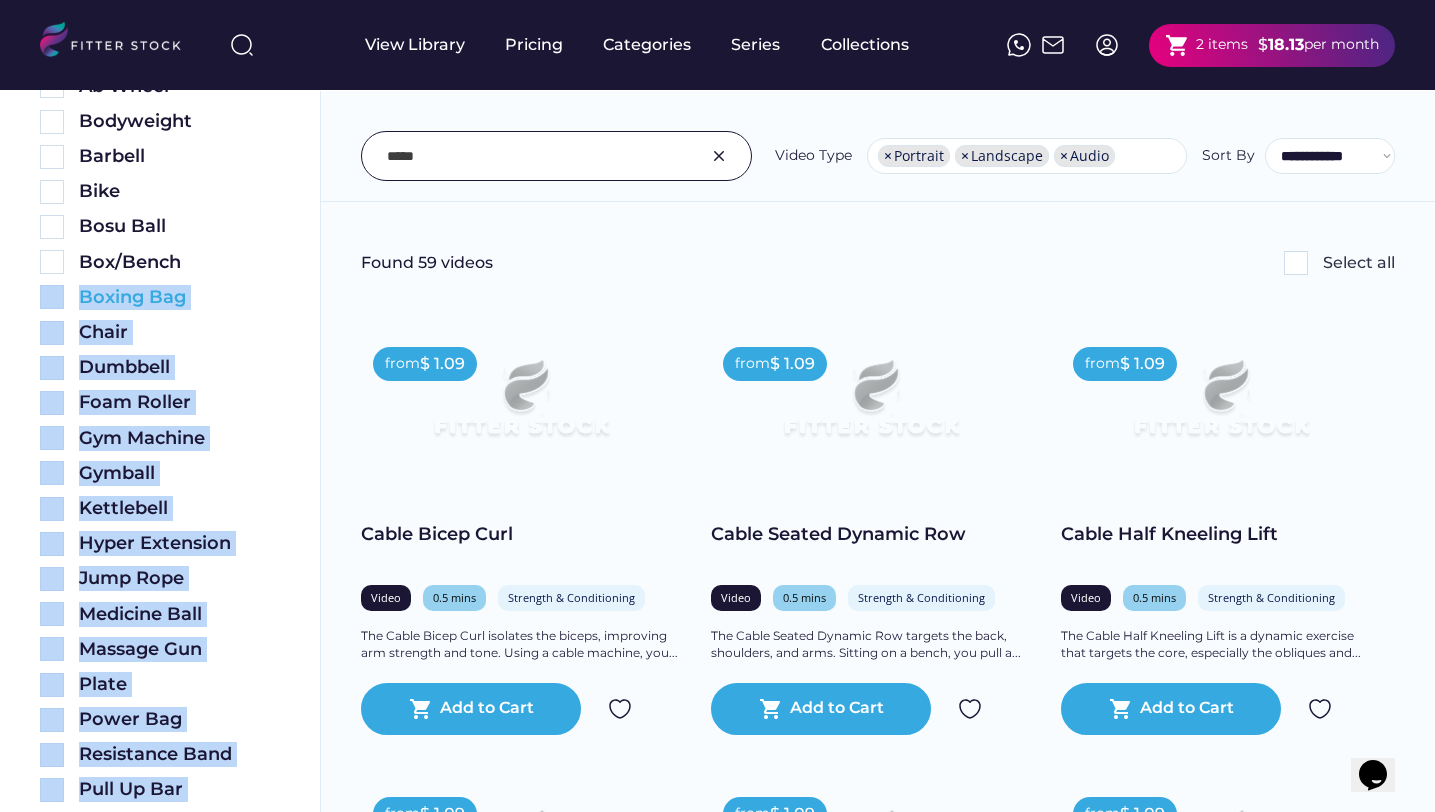 scroll, scrollTop: 441, scrollLeft: 0, axis: vertical 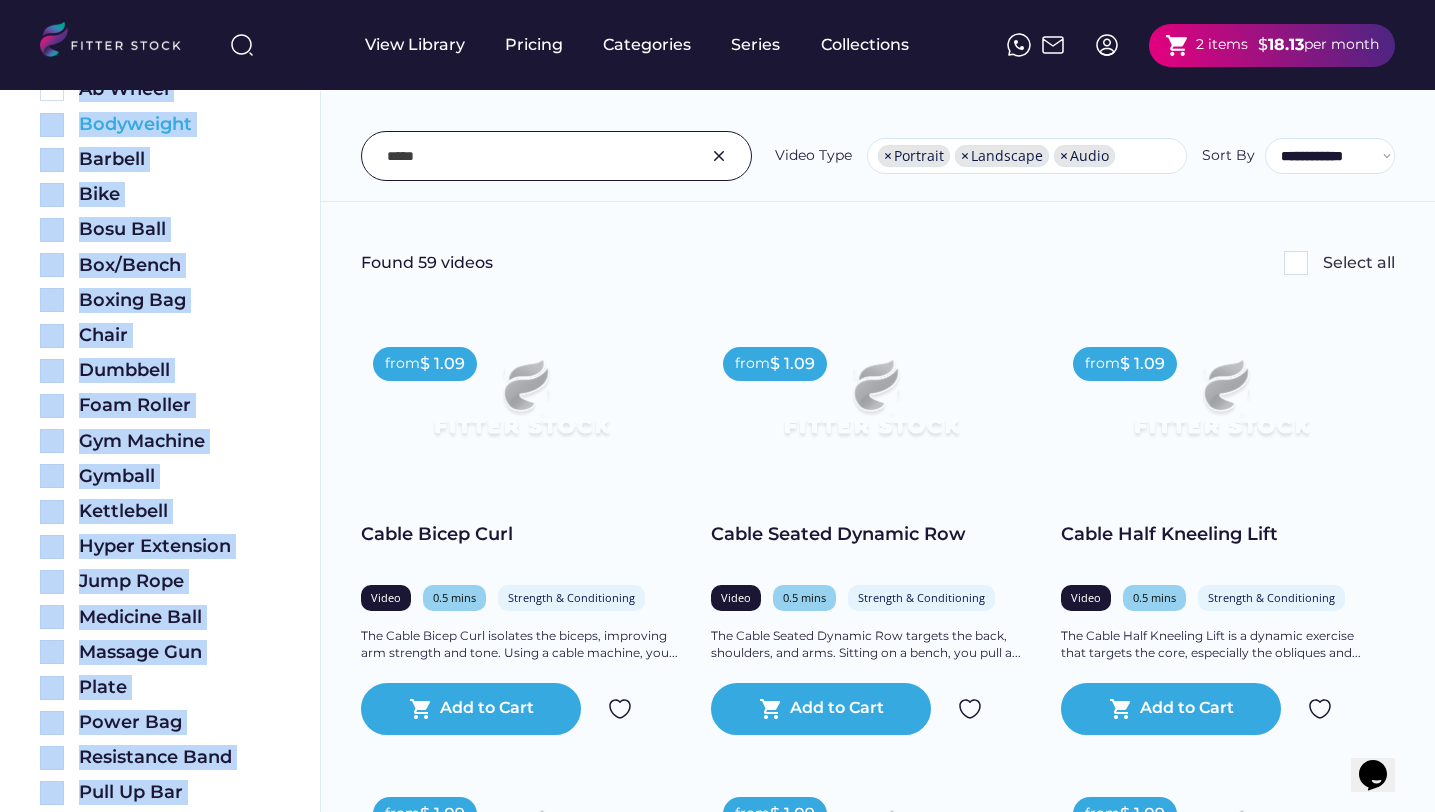 copy on "Ab Wheel Bodyweight Barbell Bike Bosu Ball Box/Bench Boxing Bag Chair Dumbbell Foam Roller Gym Machine Gymball Kettlebell Hyper Extension Jump Rope Medicine Ball Massage Gun Plate Power Bag Resistance Band Pull Up Bar Sand Bell Rowing Machine Sand Bag Slam Ball The Mind Yoga Block No Equipment" 